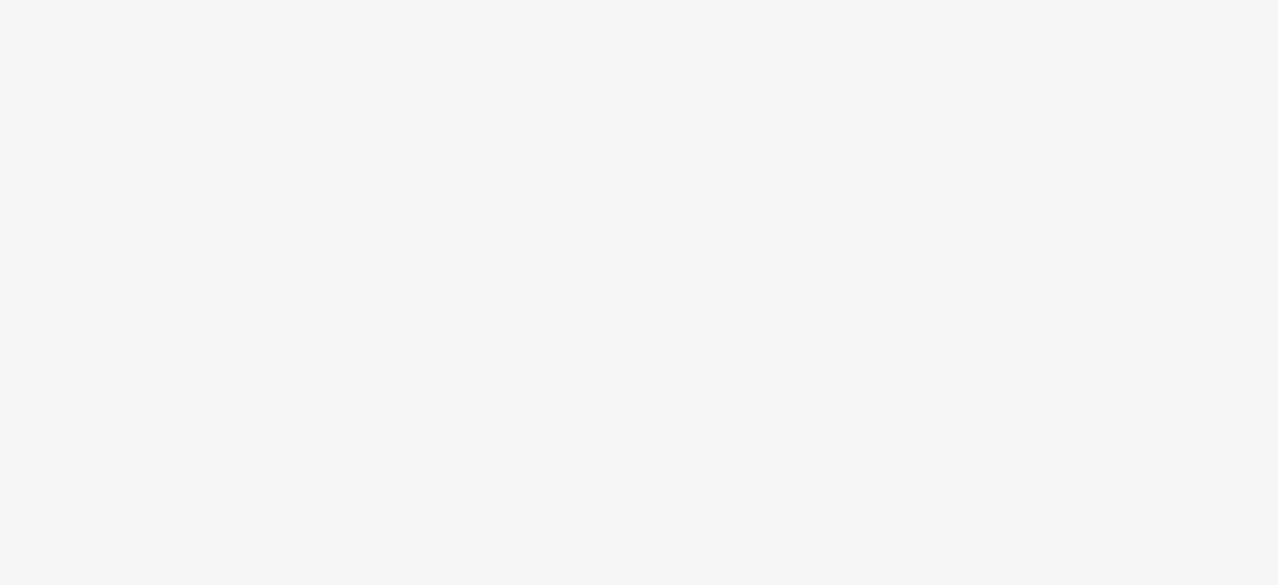scroll, scrollTop: 0, scrollLeft: 0, axis: both 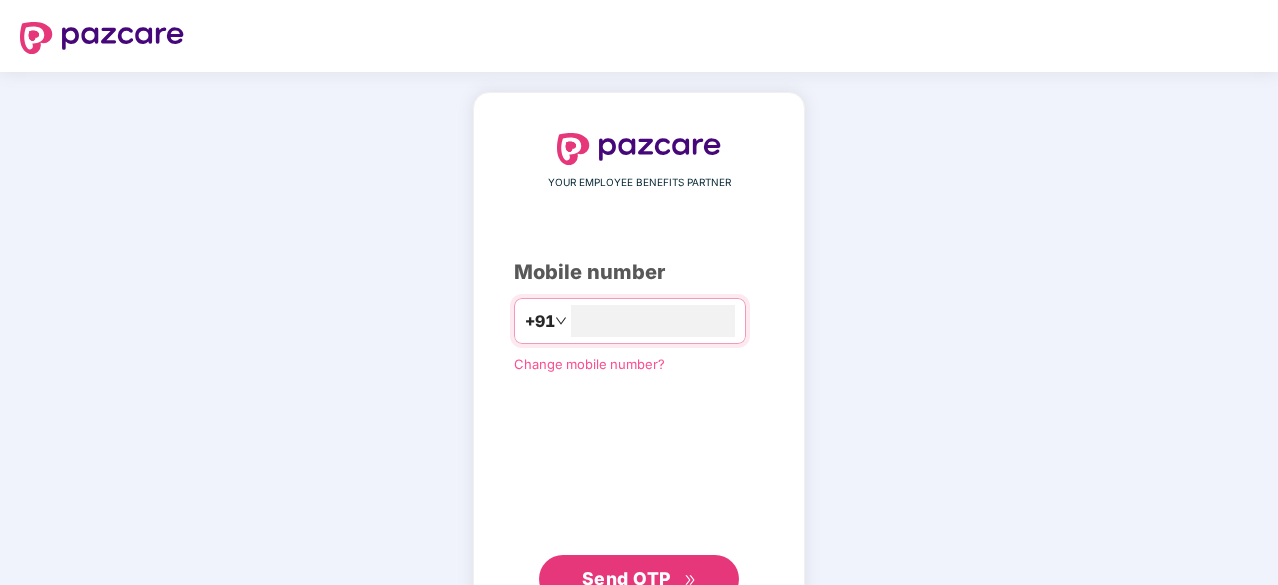 type on "**********" 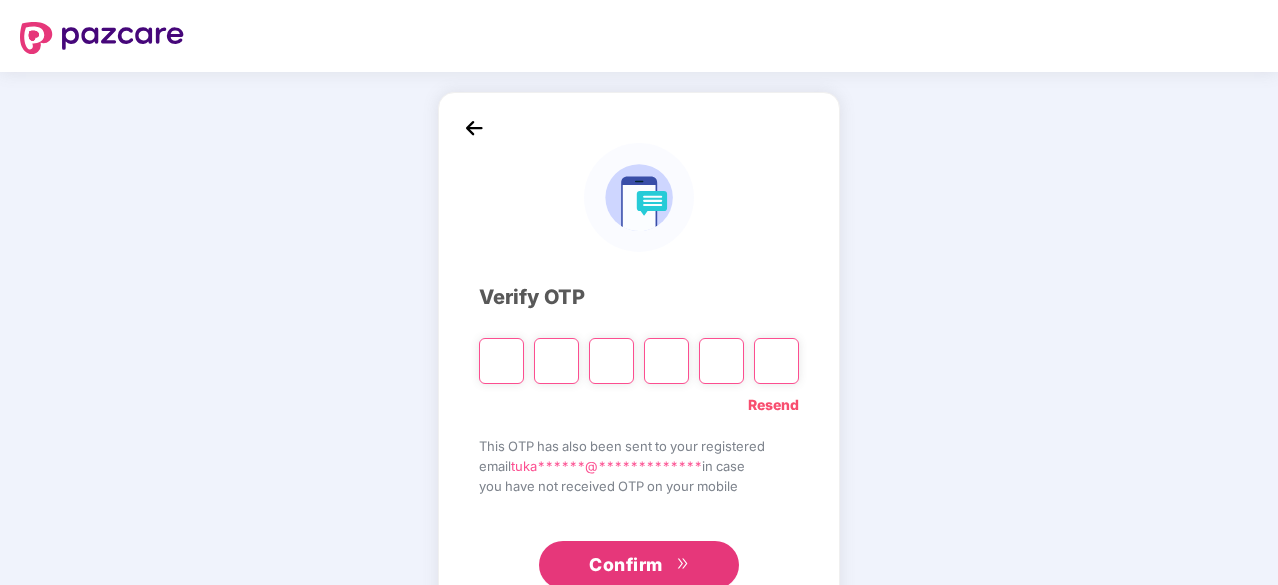 type on "*" 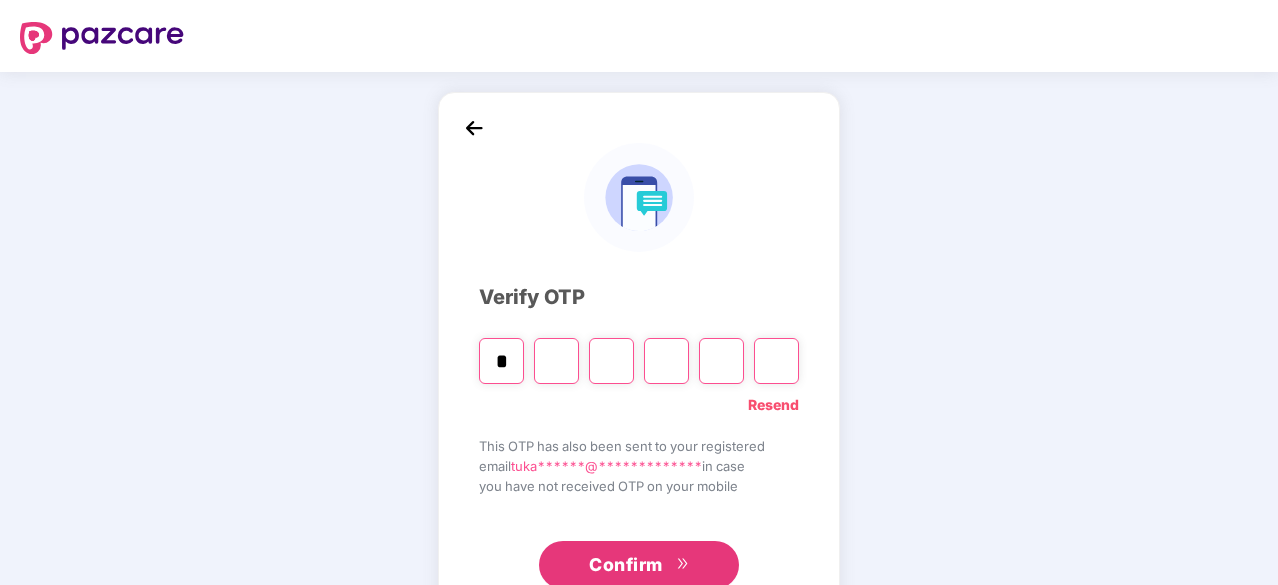 type on "*" 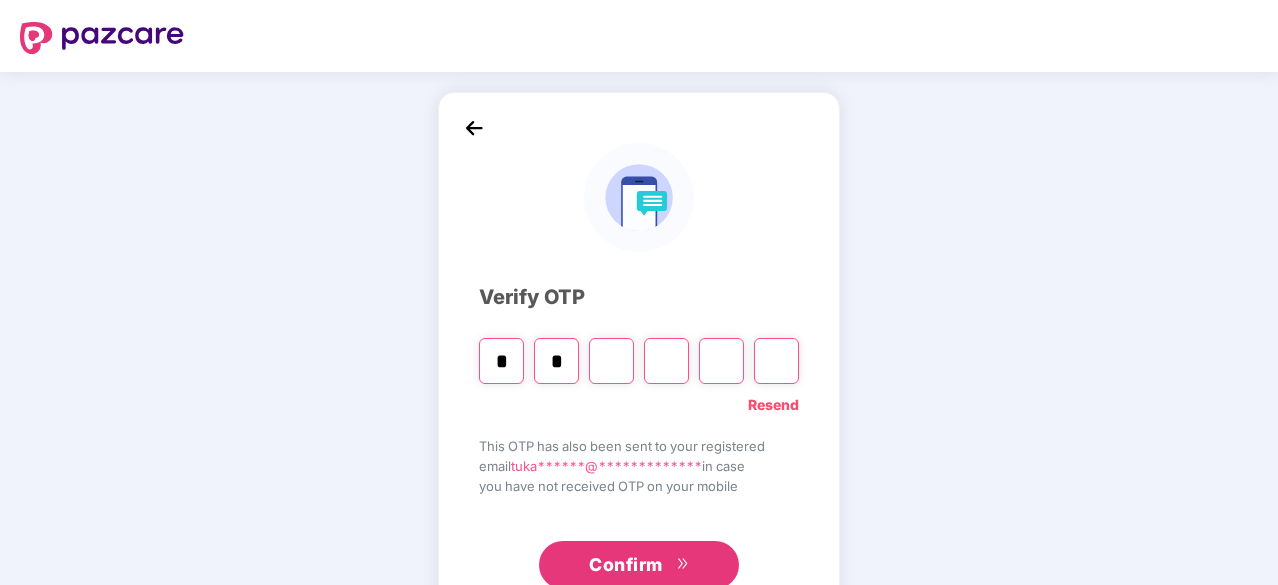 type on "*" 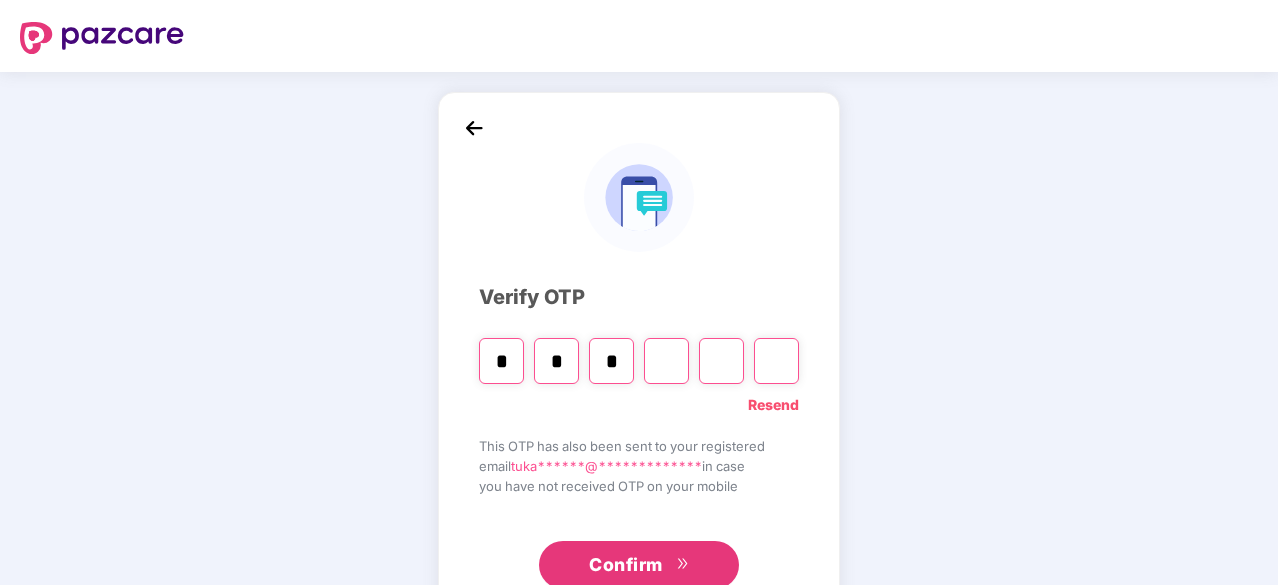 type on "*" 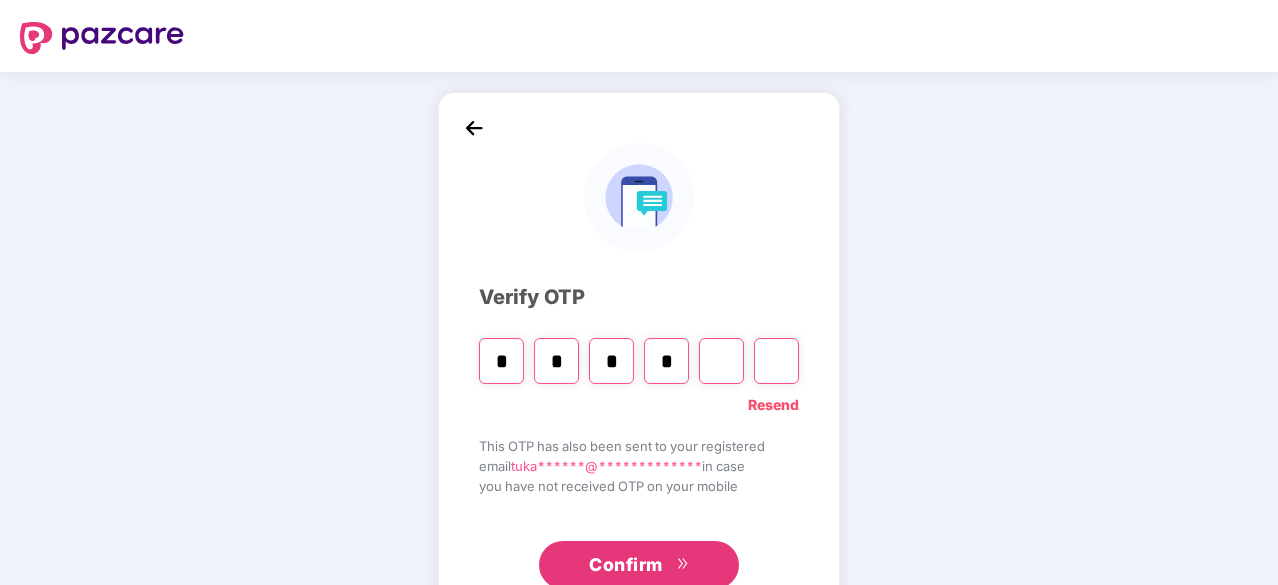 type on "*" 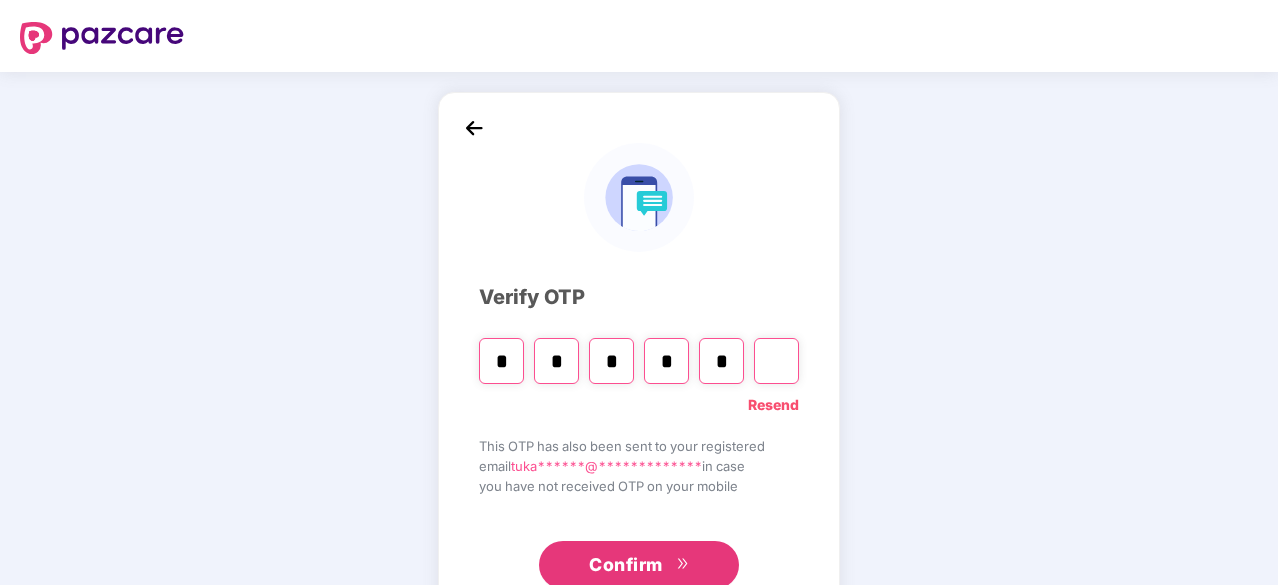 type on "*" 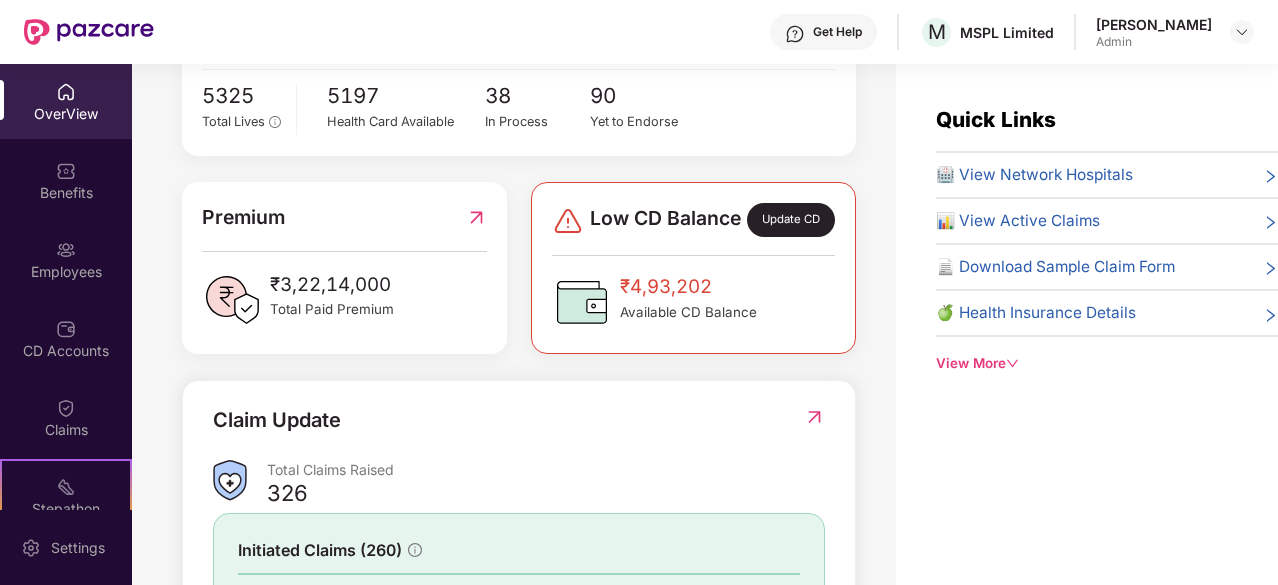 scroll, scrollTop: 600, scrollLeft: 0, axis: vertical 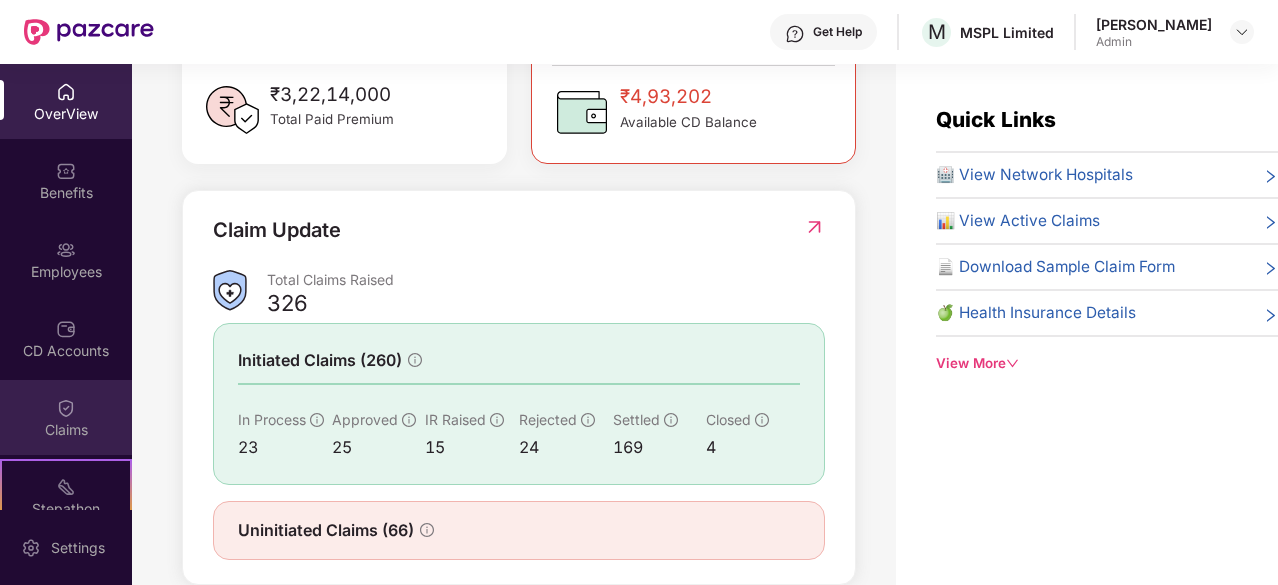 click on "Claims" at bounding box center (66, 430) 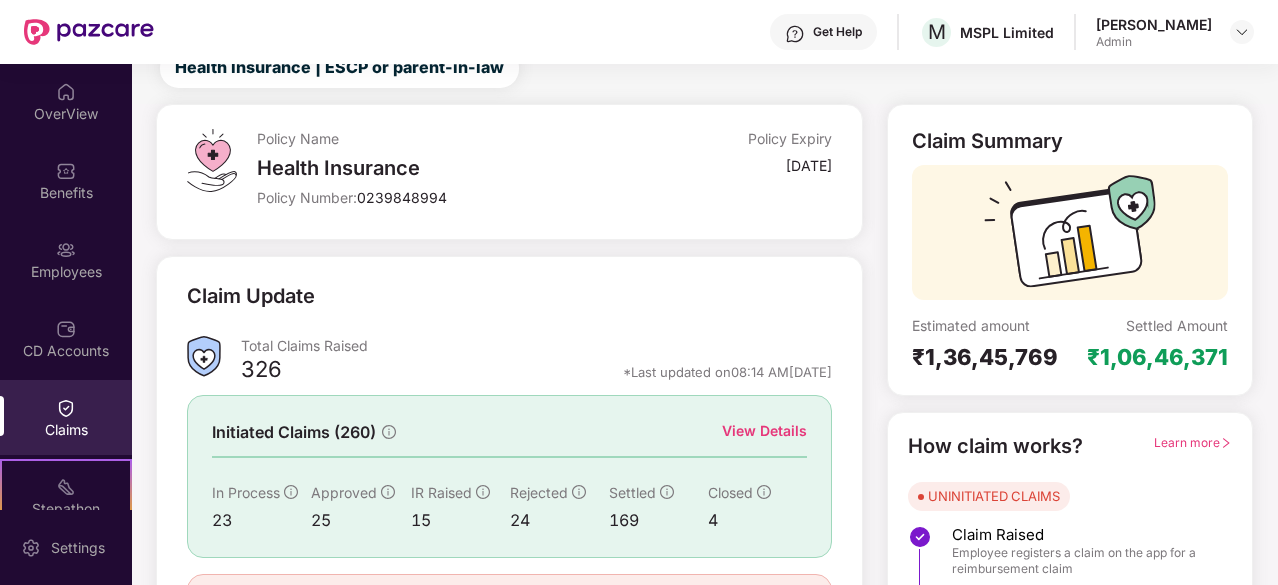scroll, scrollTop: 0, scrollLeft: 0, axis: both 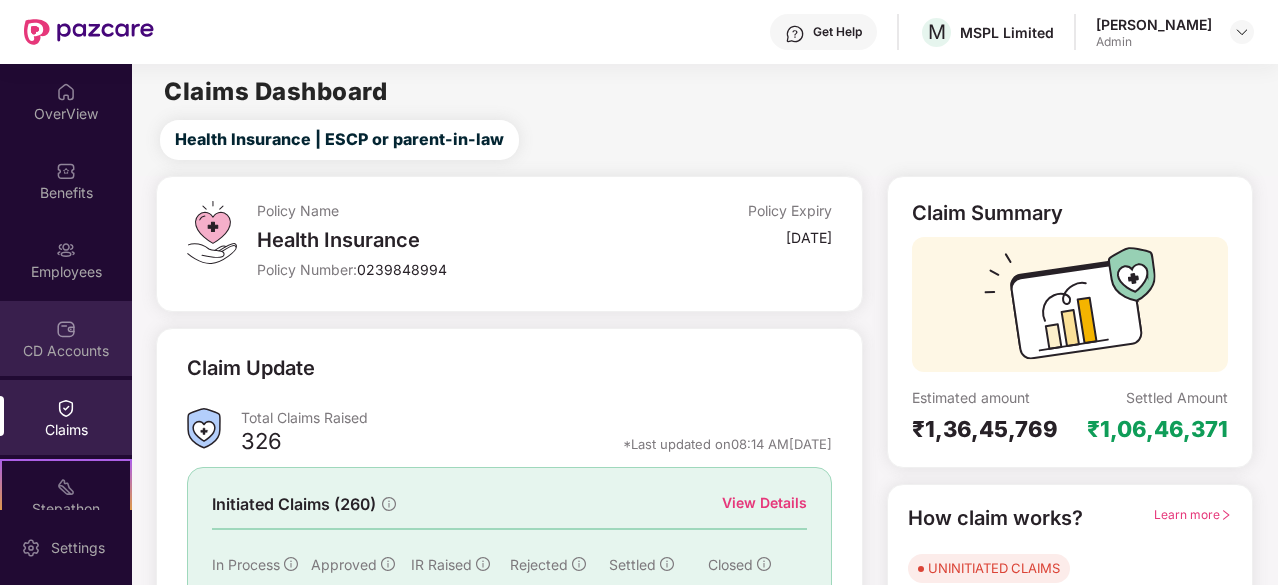 click on "CD Accounts" at bounding box center [66, 351] 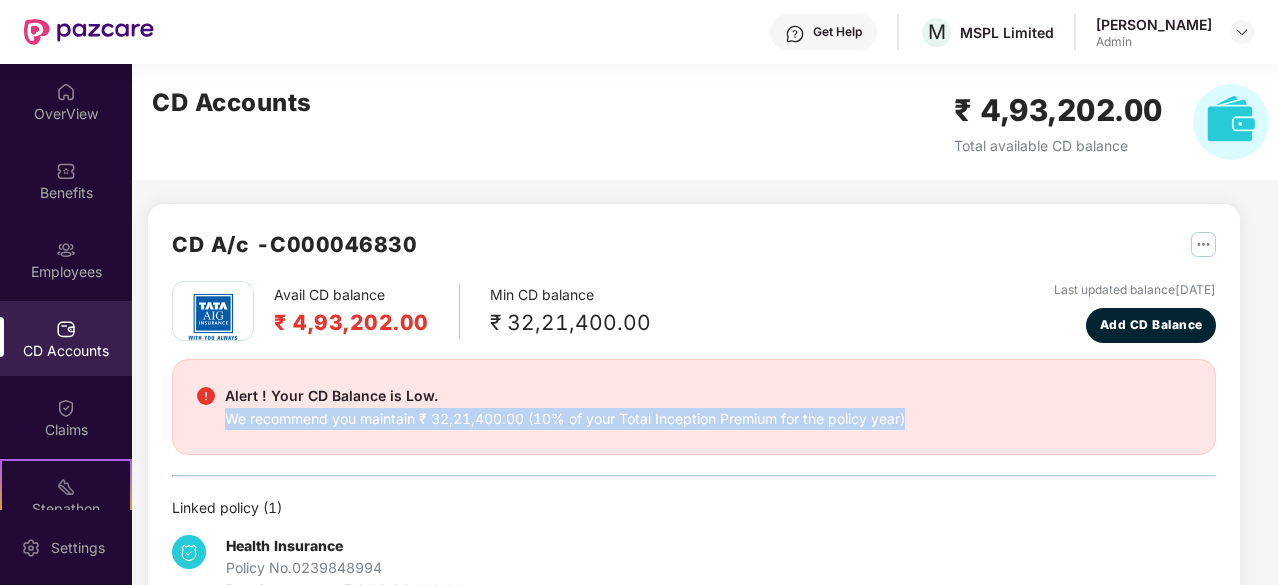 drag, startPoint x: 215, startPoint y: 416, endPoint x: 941, endPoint y: 437, distance: 726.30365 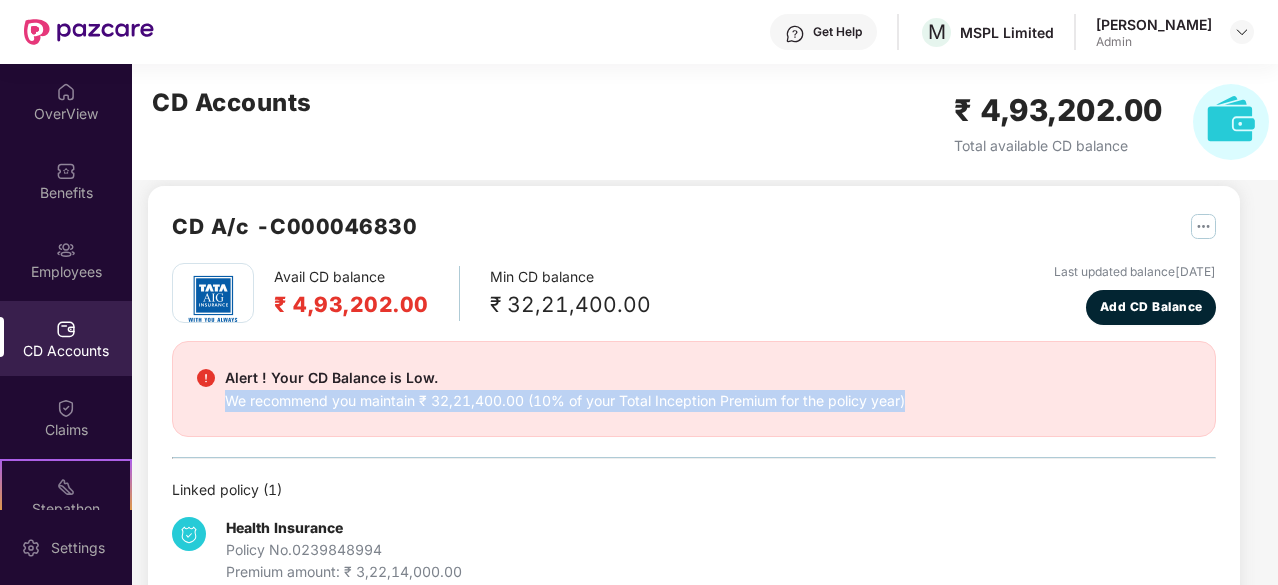 scroll, scrollTop: 0, scrollLeft: 0, axis: both 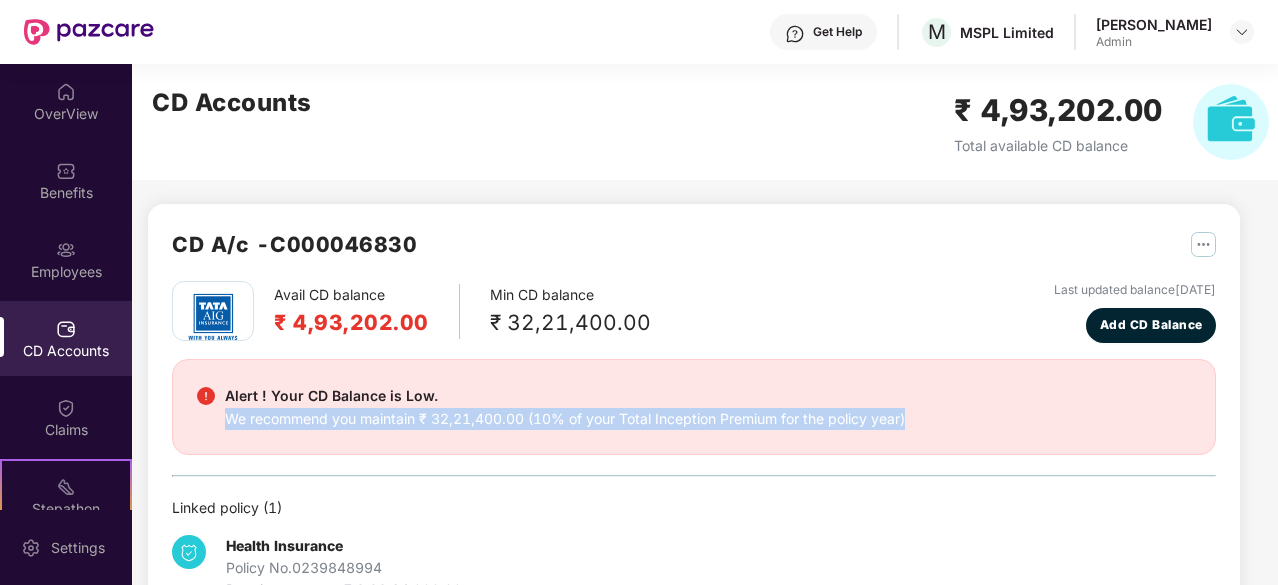 click at bounding box center [1203, 244] 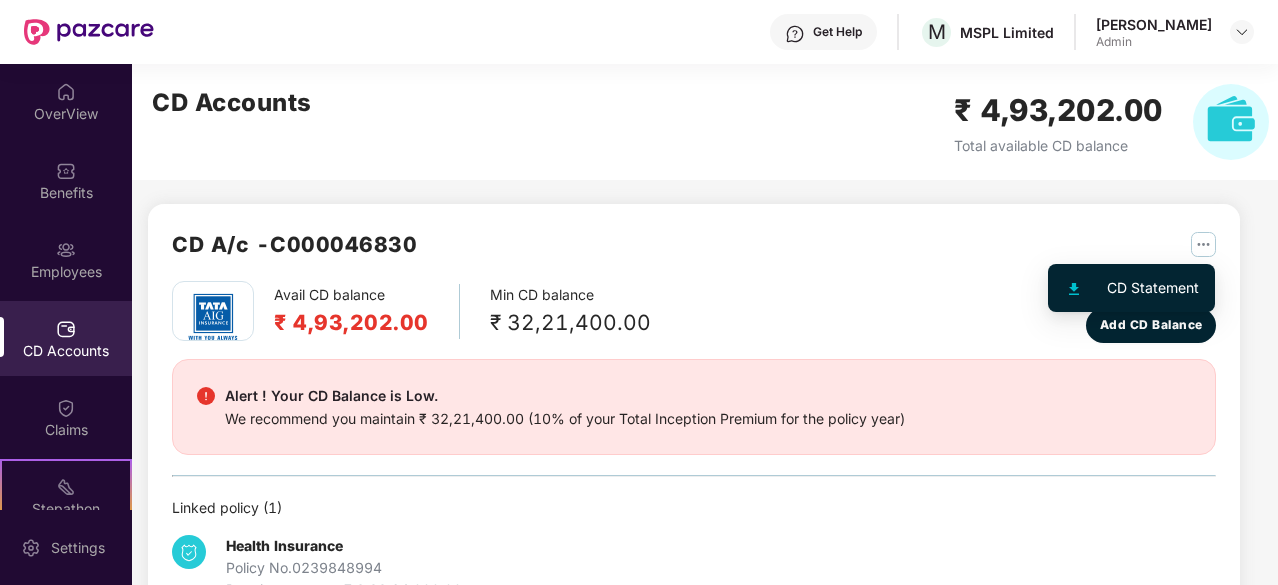 click on "CD Statement" at bounding box center (1153, 288) 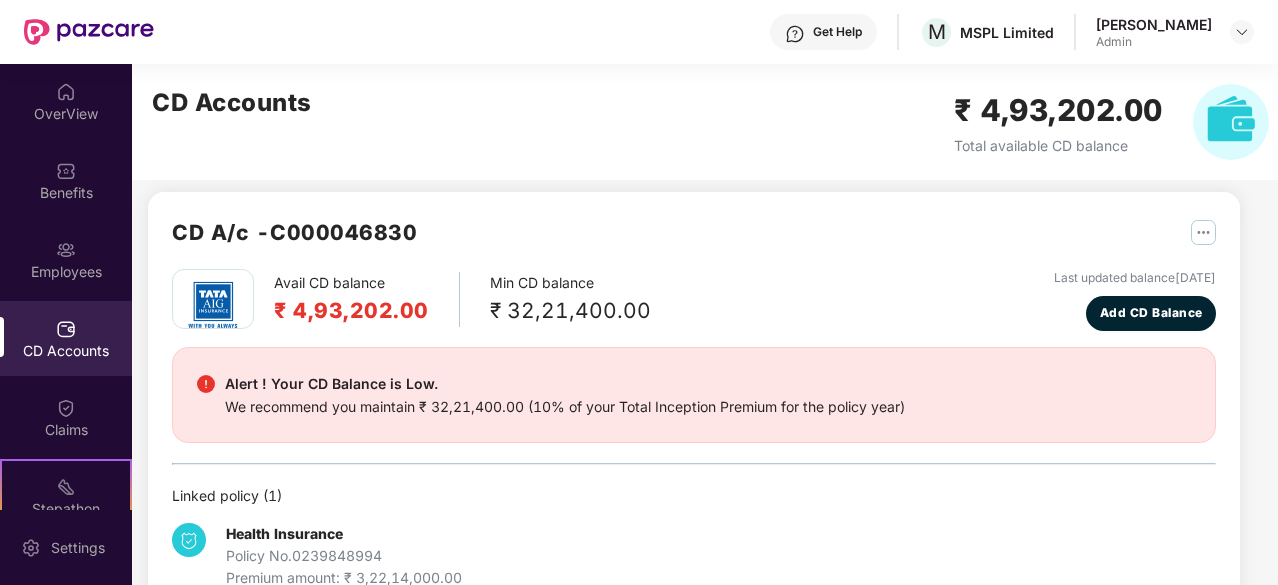 scroll, scrollTop: 0, scrollLeft: 0, axis: both 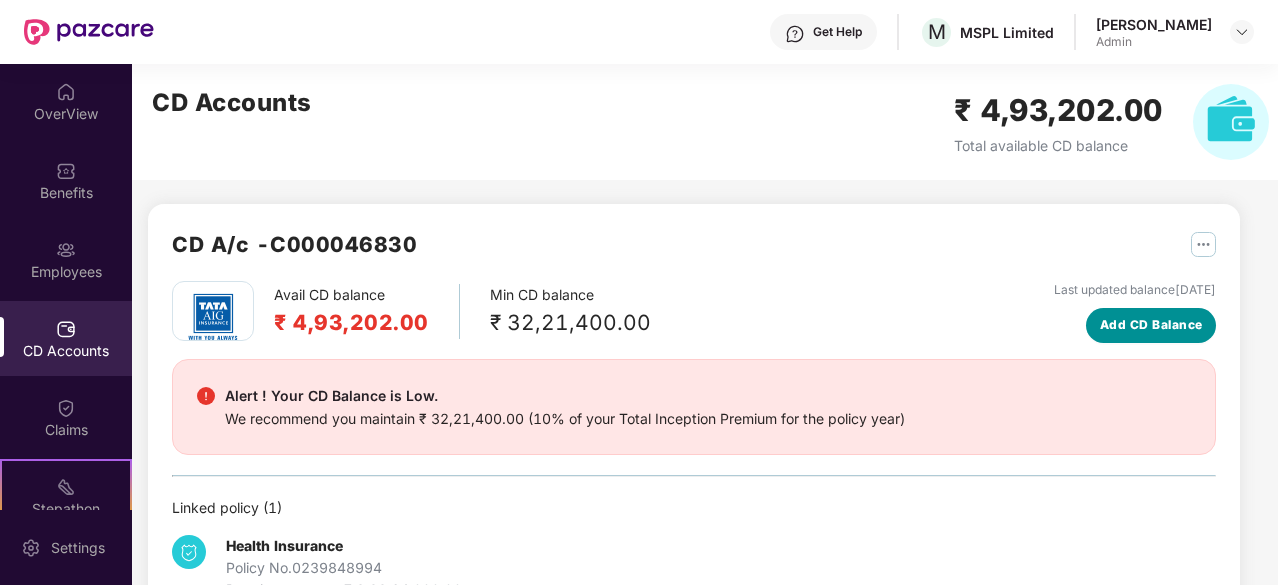 click on "Add CD Balance" at bounding box center [1151, 325] 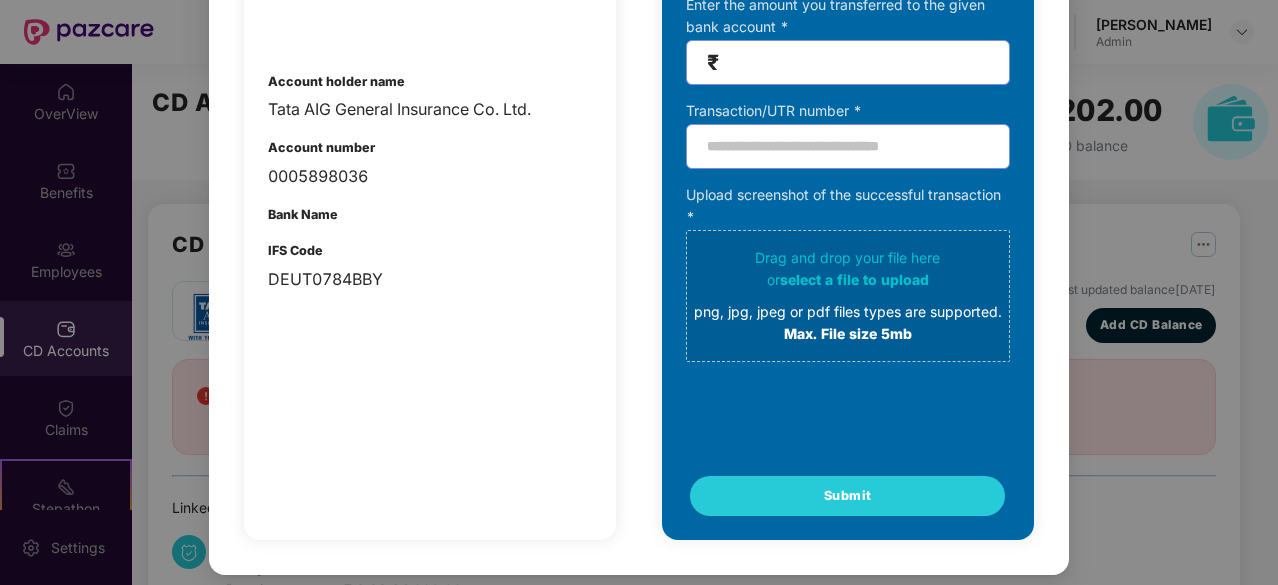 scroll, scrollTop: 0, scrollLeft: 0, axis: both 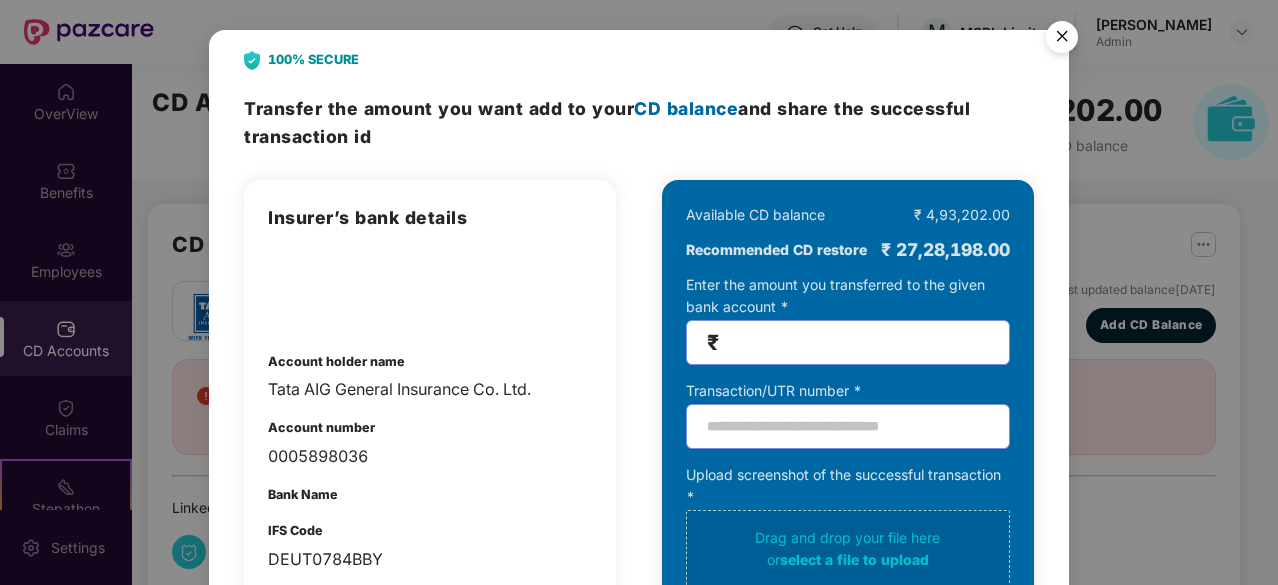 click at bounding box center (1062, 40) 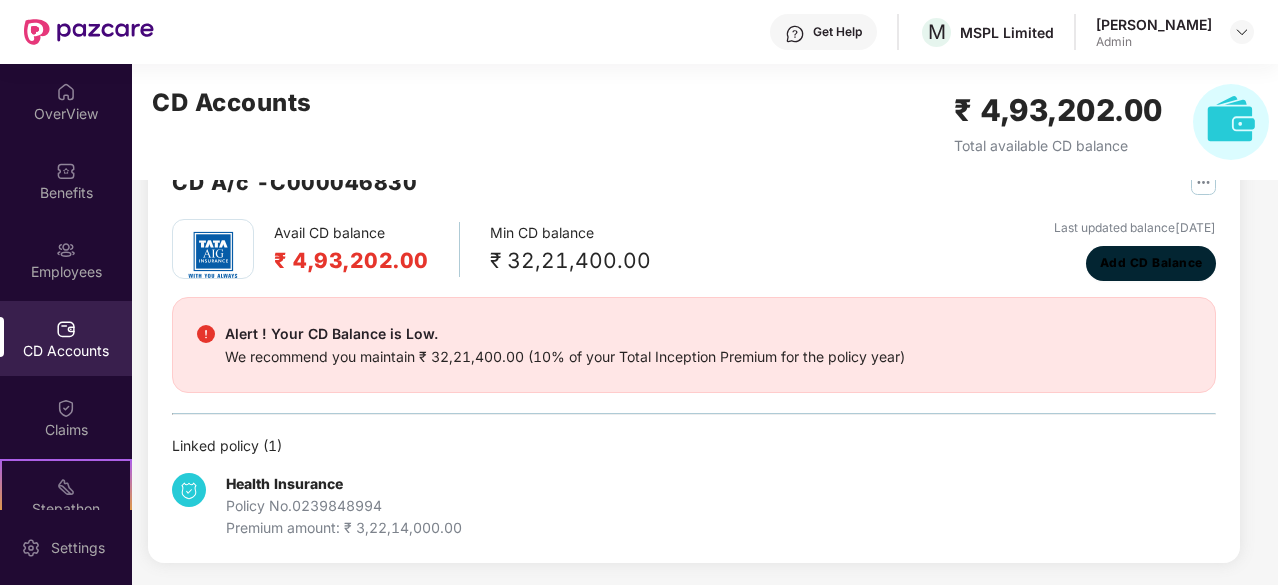 scroll, scrollTop: 0, scrollLeft: 0, axis: both 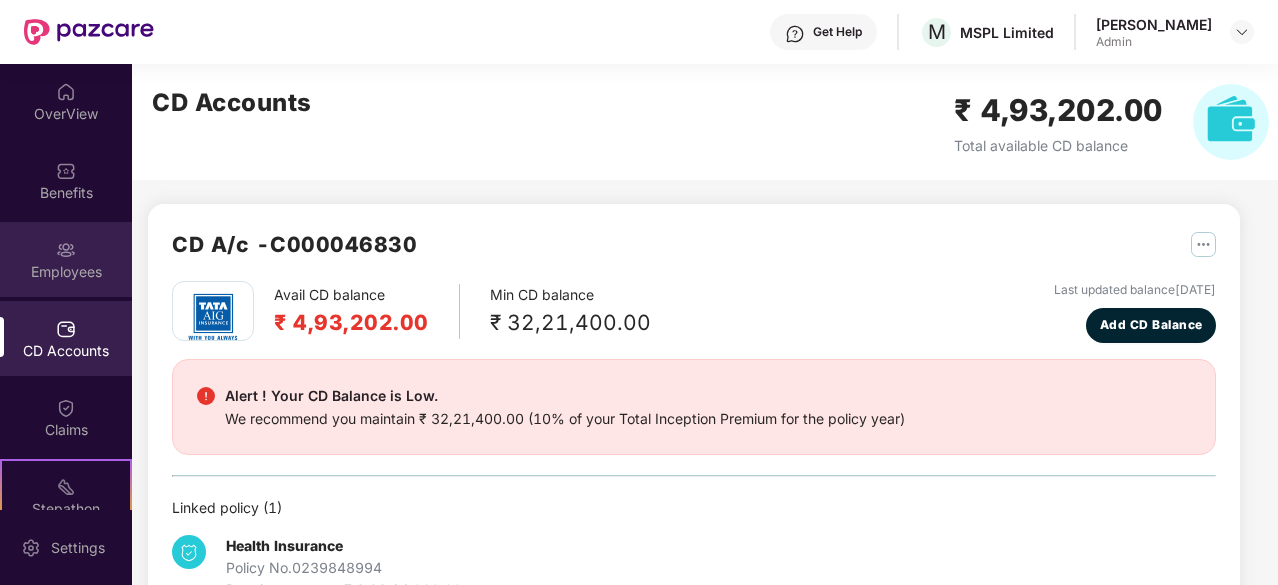 click on "Employees" at bounding box center (66, 259) 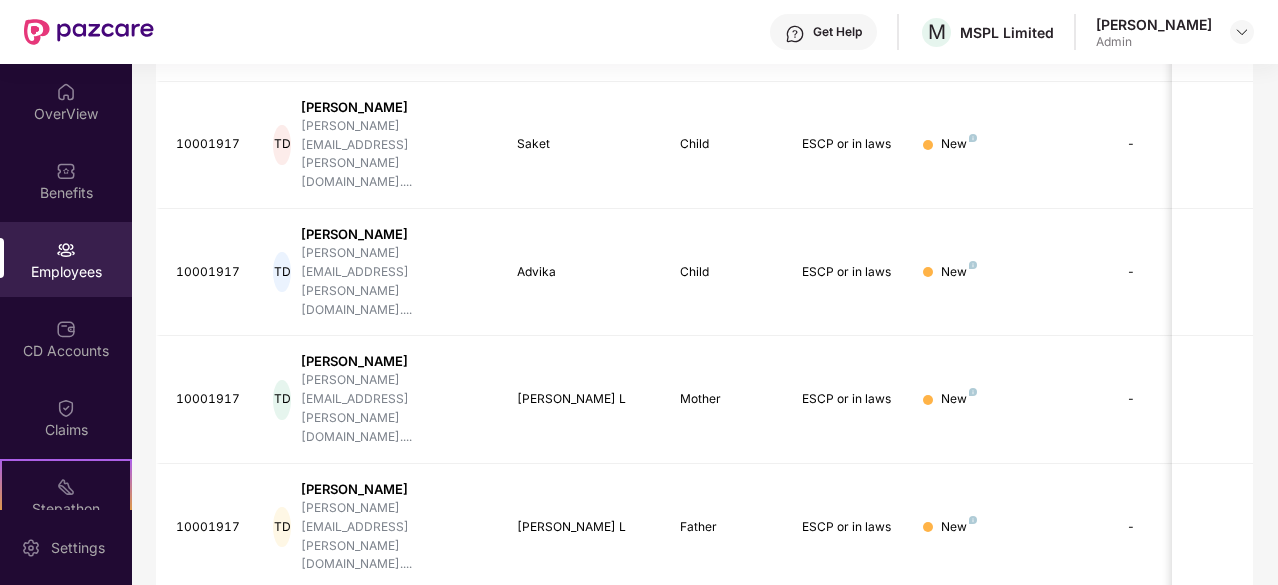 scroll, scrollTop: 639, scrollLeft: 0, axis: vertical 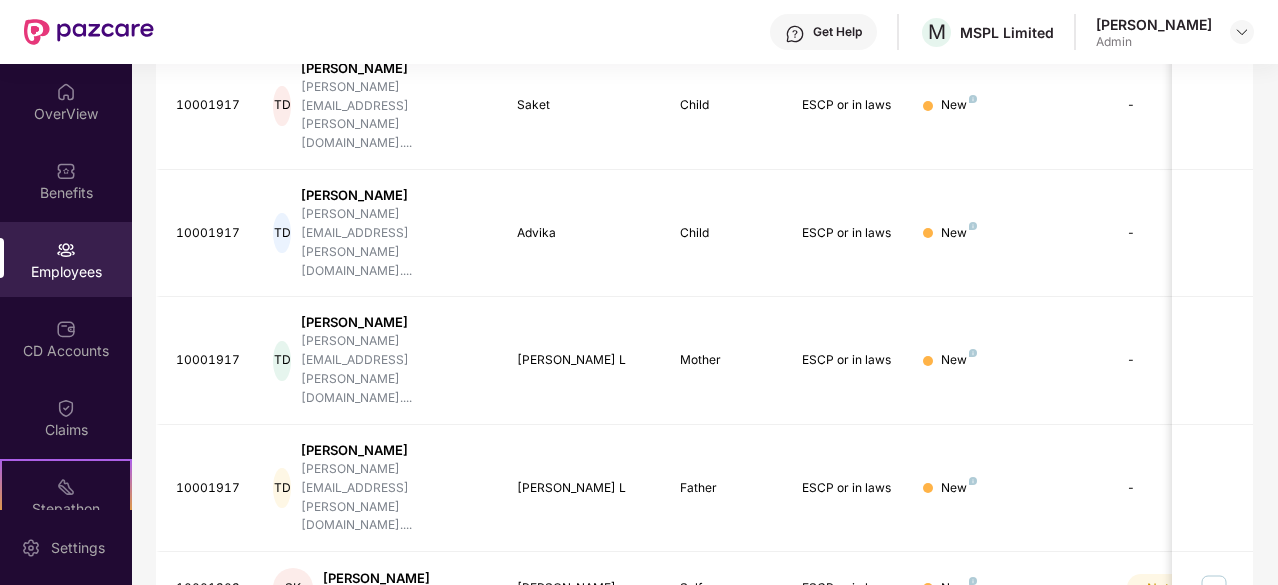 click on "2" at bounding box center (1030, 879) 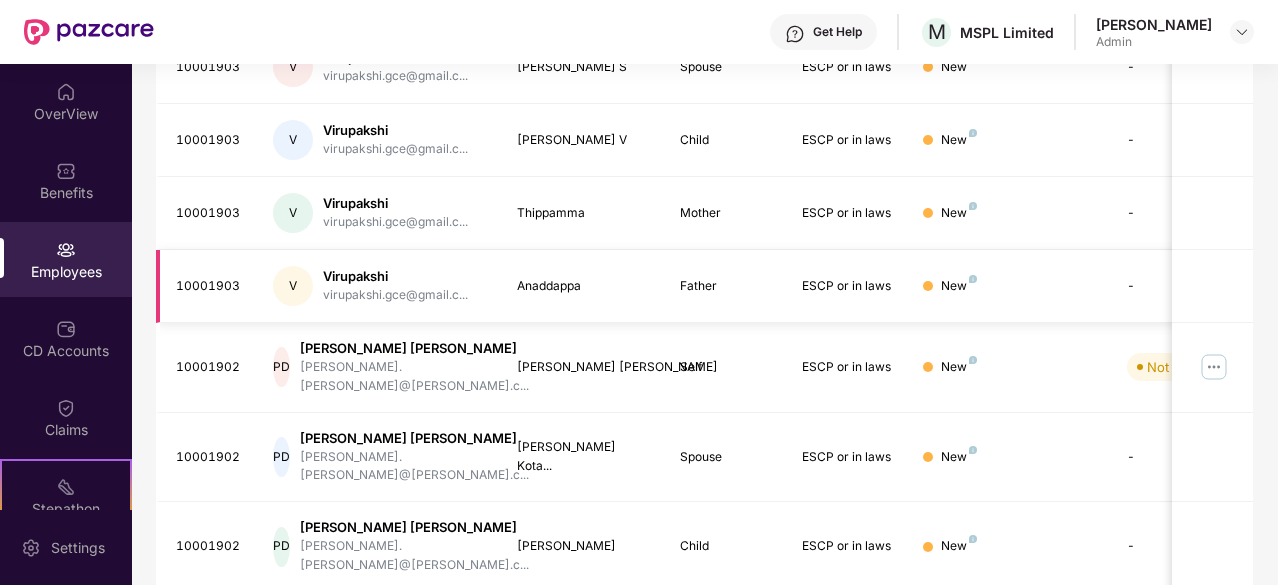 scroll, scrollTop: 639, scrollLeft: 0, axis: vertical 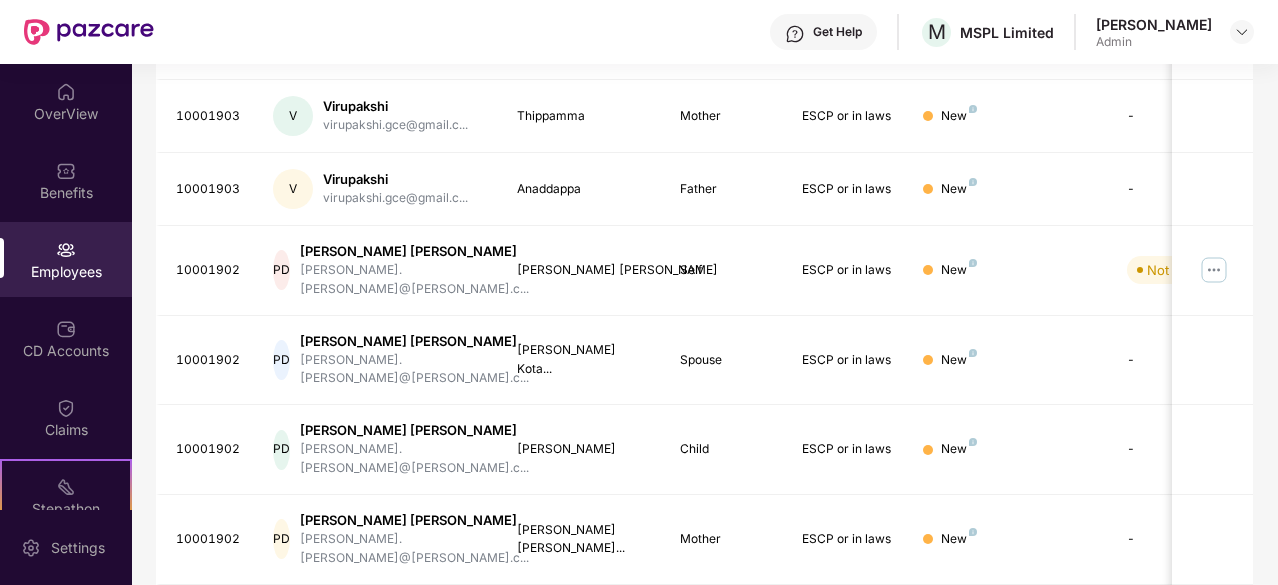 click on "2" at bounding box center [1030, 620] 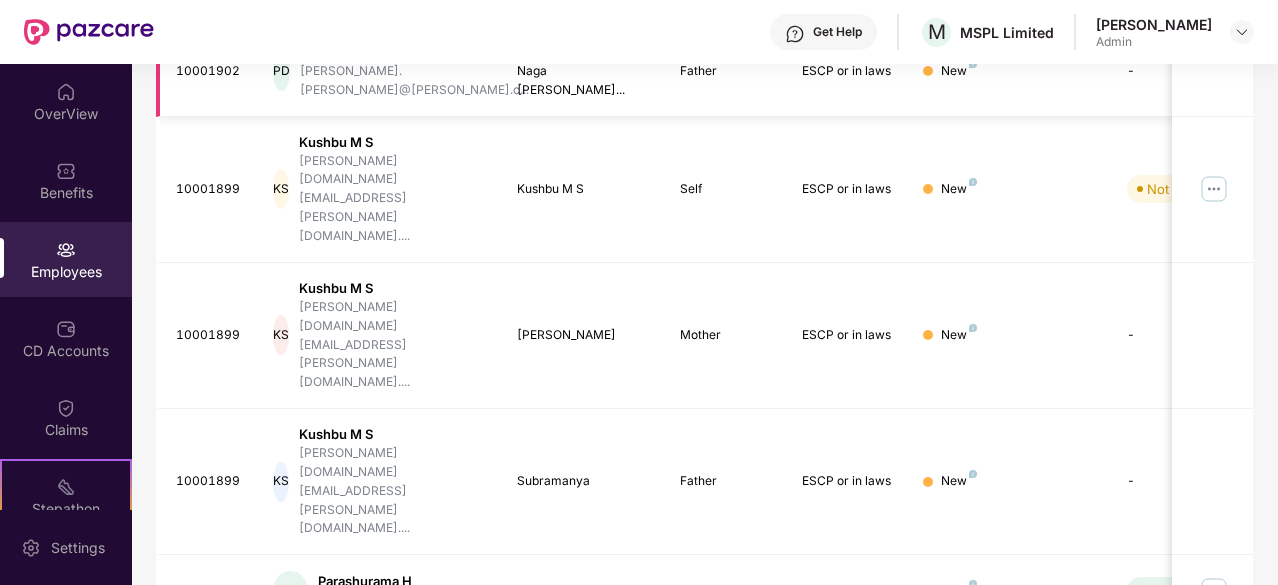scroll, scrollTop: 639, scrollLeft: 0, axis: vertical 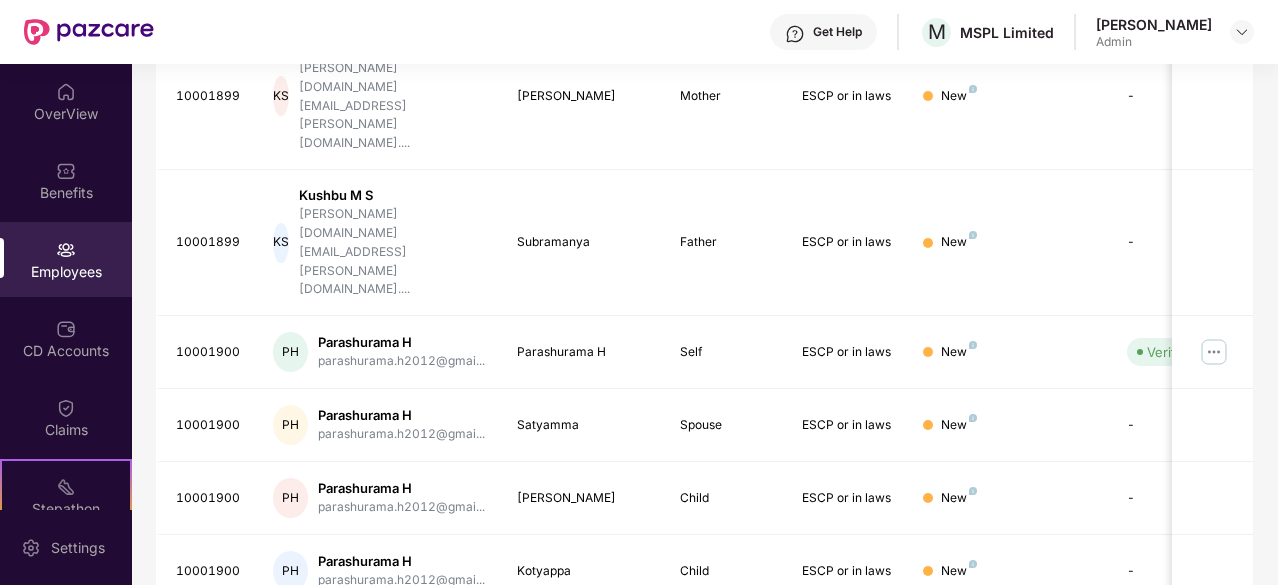 click on "4" at bounding box center (1094, 789) 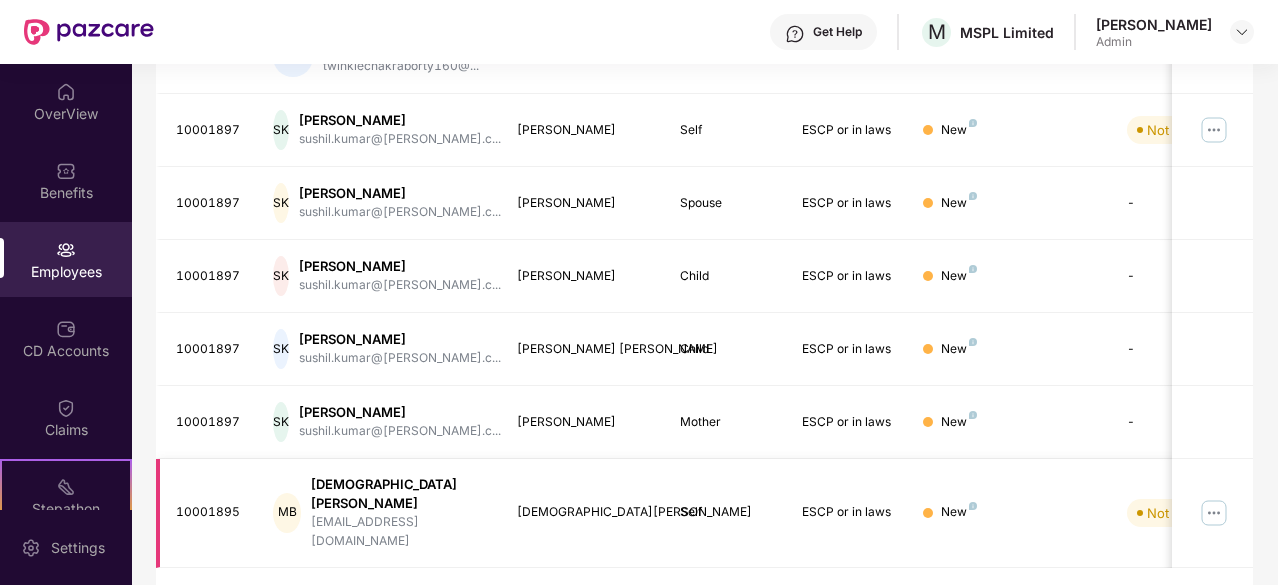scroll, scrollTop: 639, scrollLeft: 0, axis: vertical 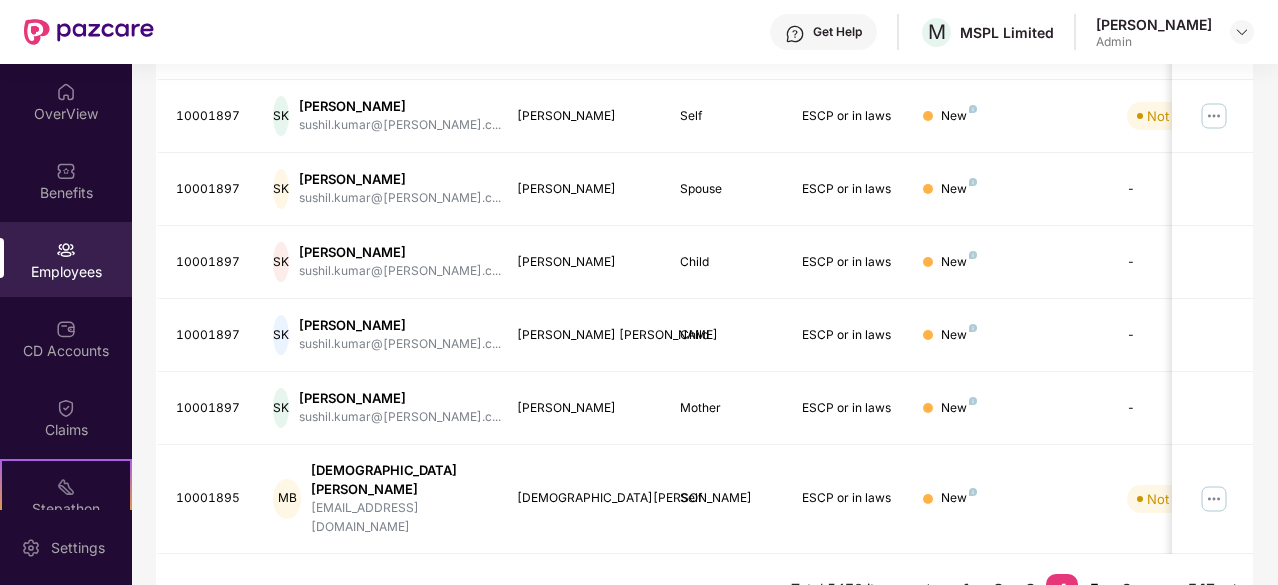 click on "5" at bounding box center (1094, 589) 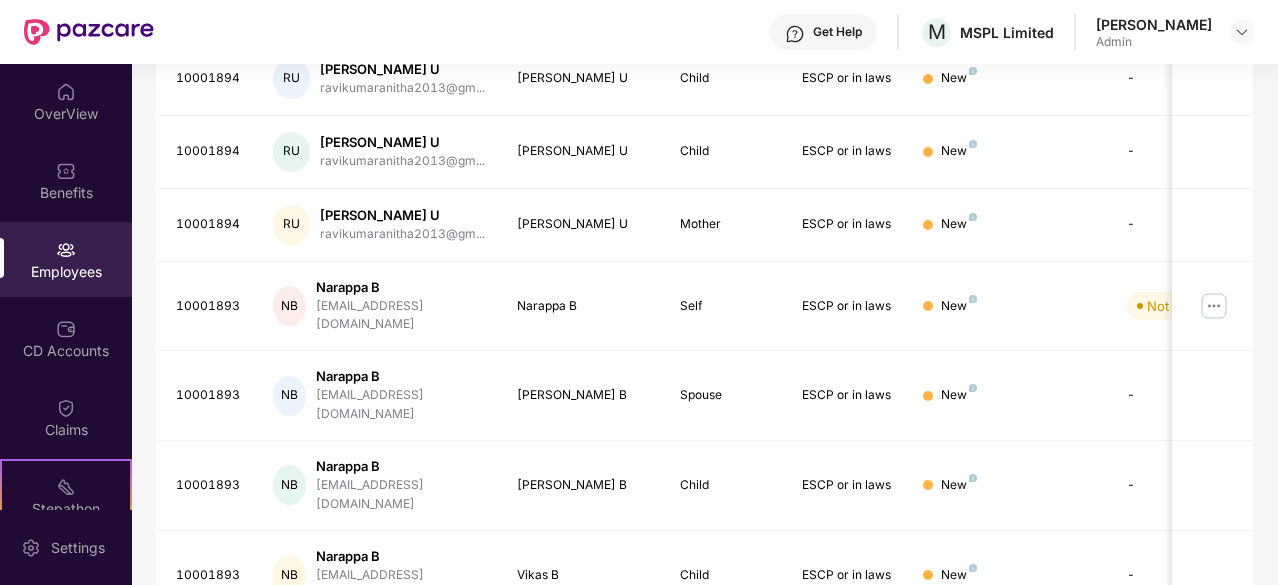 click on "6" at bounding box center [1094, 655] 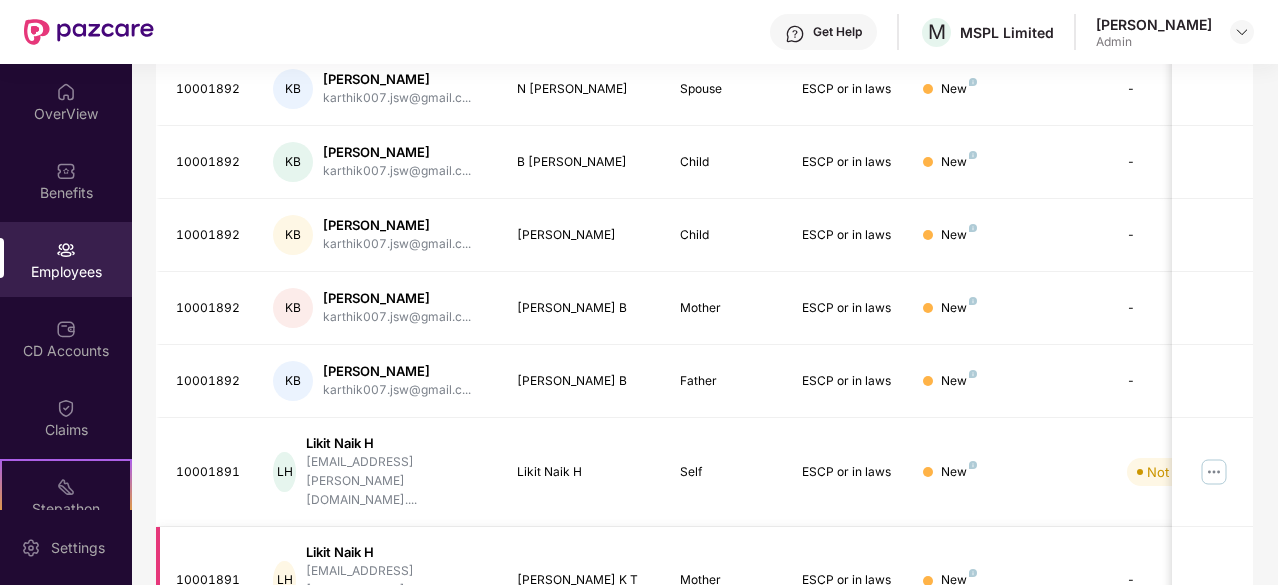 scroll, scrollTop: 639, scrollLeft: 0, axis: vertical 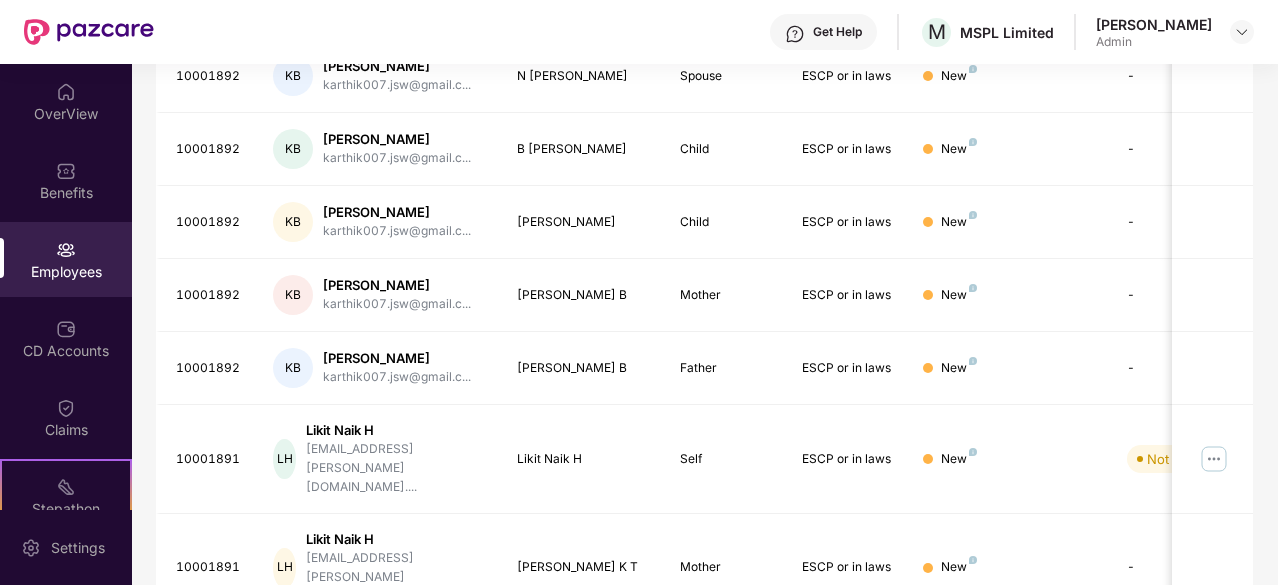 click on "7" at bounding box center [1094, 657] 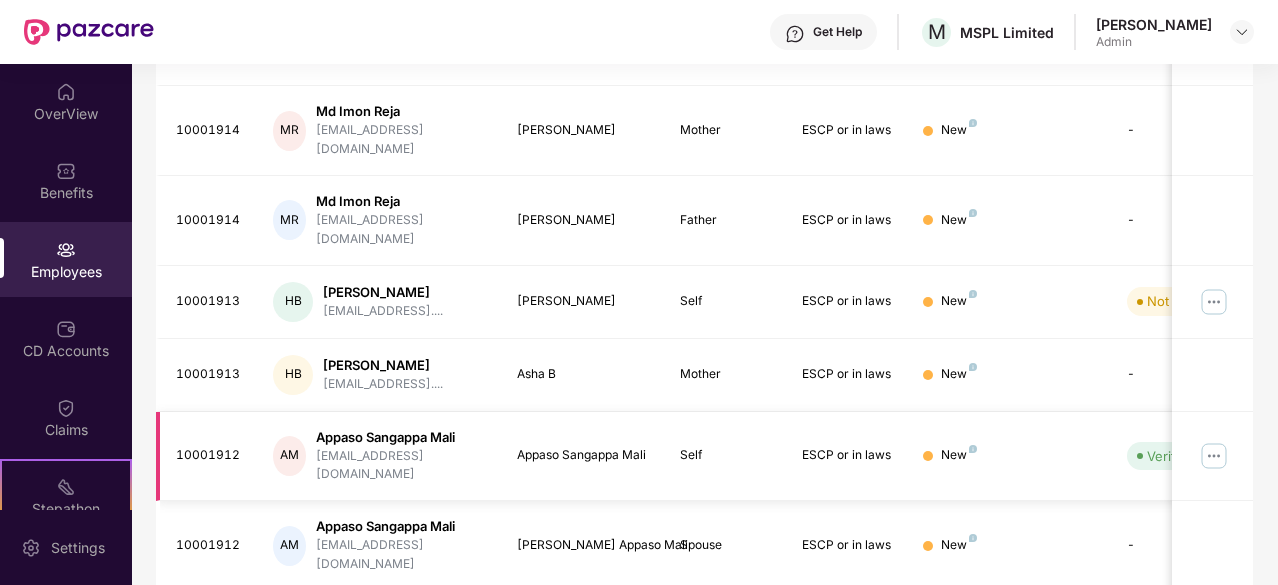 scroll, scrollTop: 639, scrollLeft: 0, axis: vertical 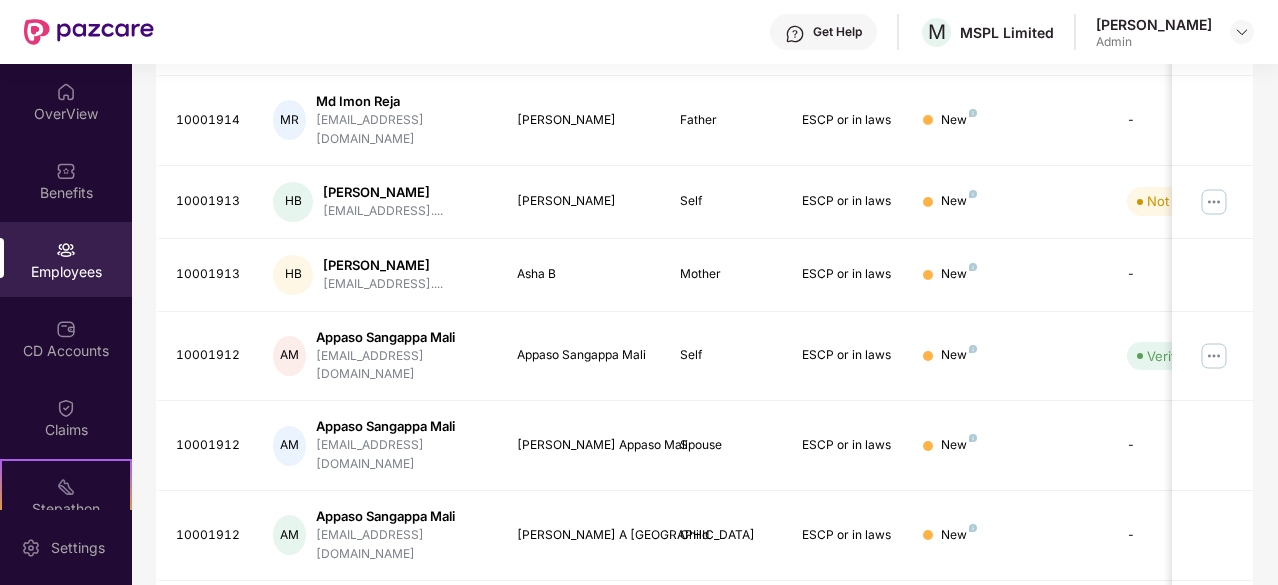 click on "9" at bounding box center [1126, 705] 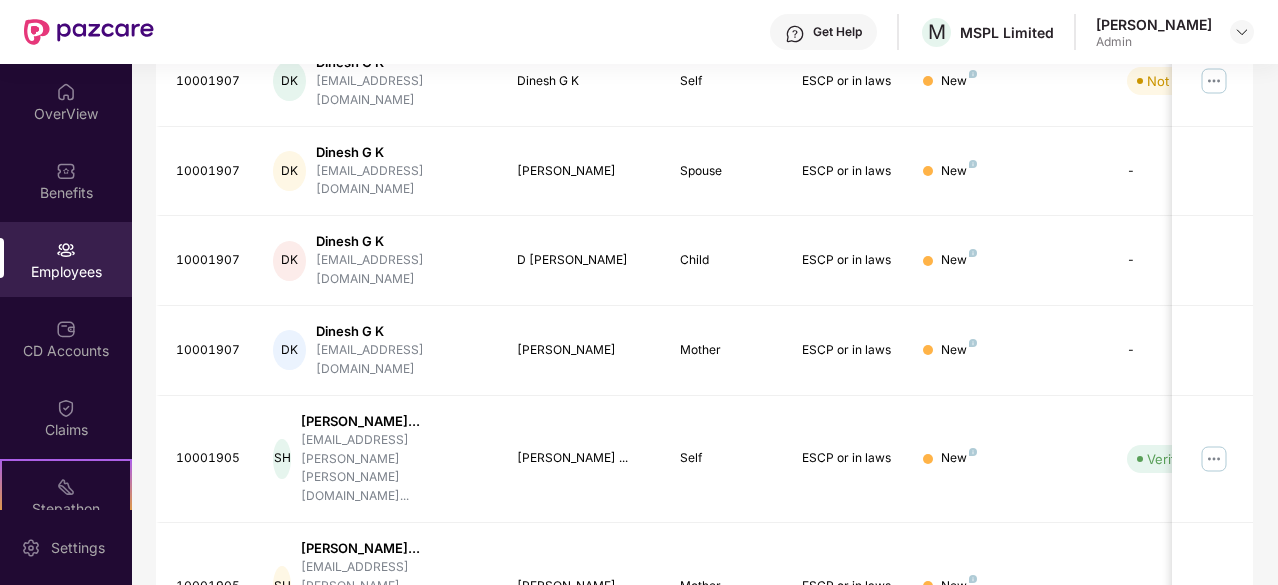 scroll, scrollTop: 0, scrollLeft: 0, axis: both 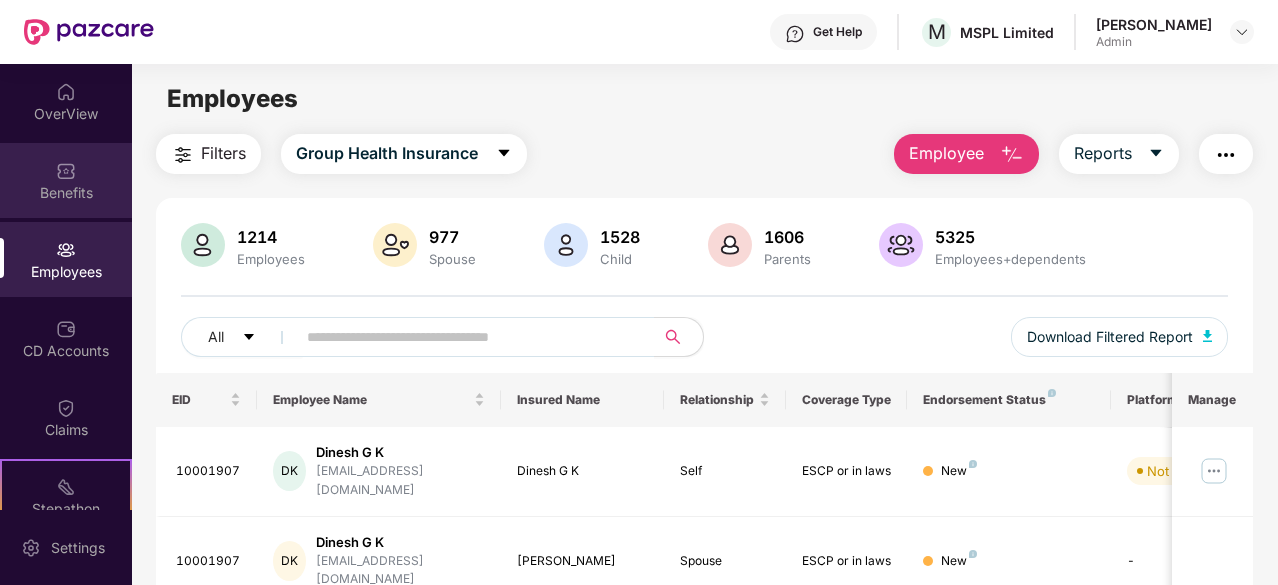 click on "Benefits" at bounding box center (66, 180) 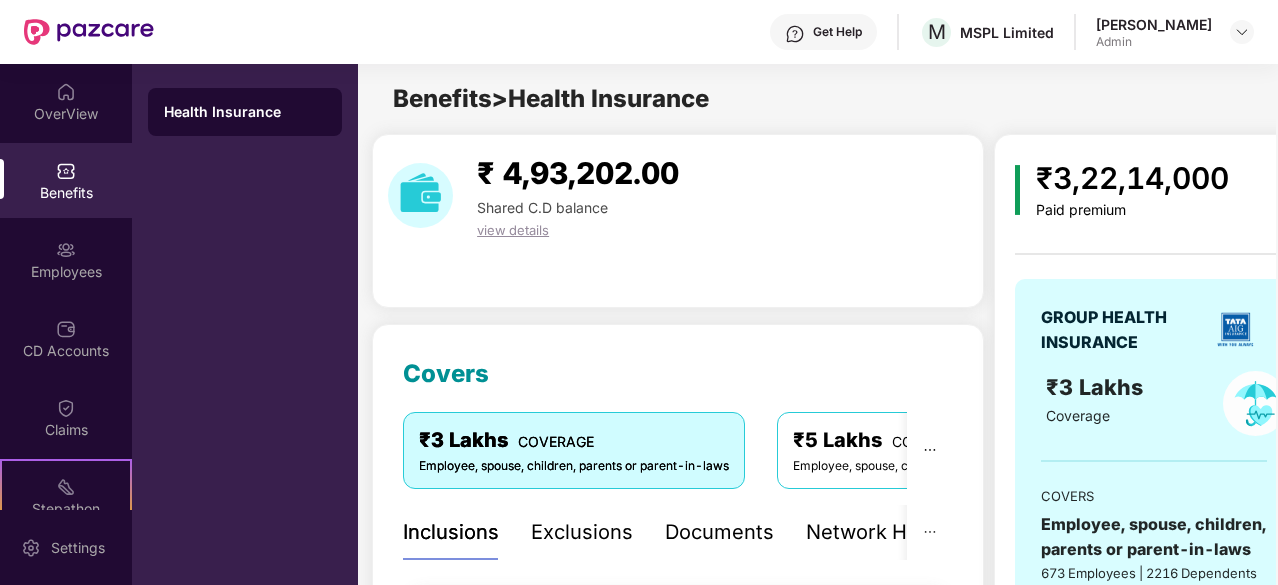 click on "Benefits" at bounding box center (66, 193) 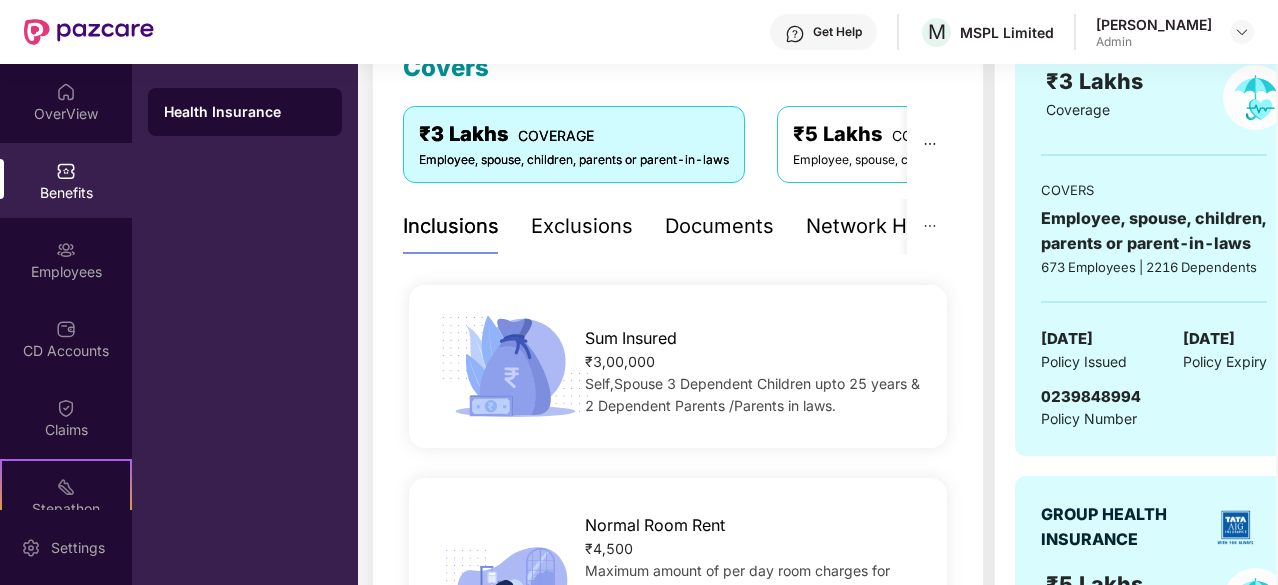 scroll, scrollTop: 200, scrollLeft: 0, axis: vertical 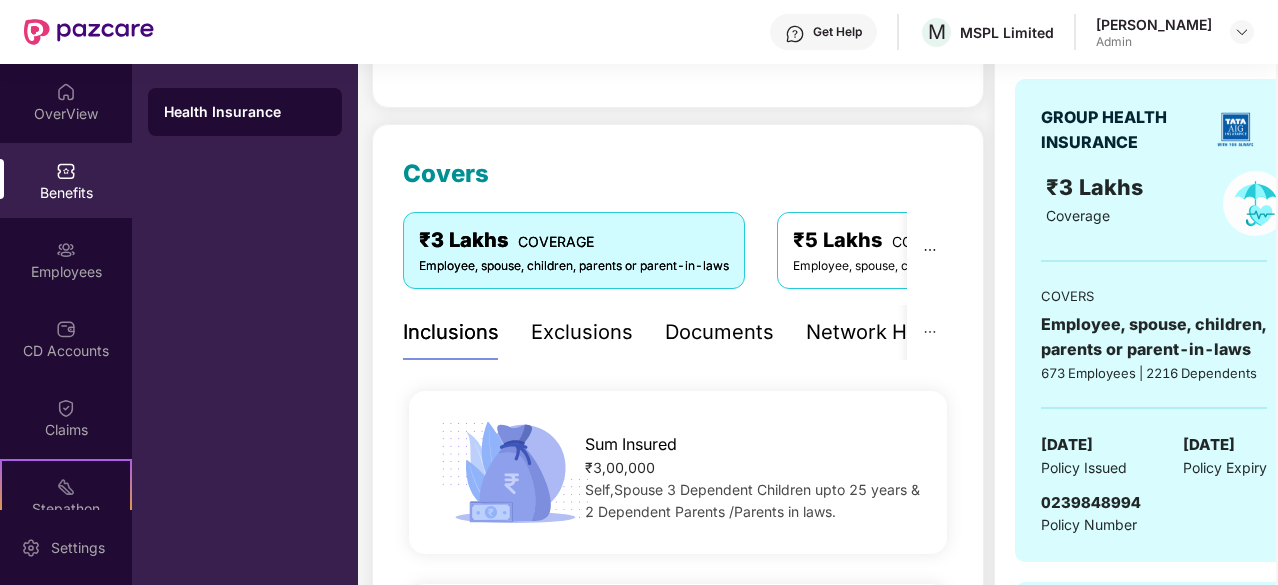 click on "Health Insurance" at bounding box center (245, 112) 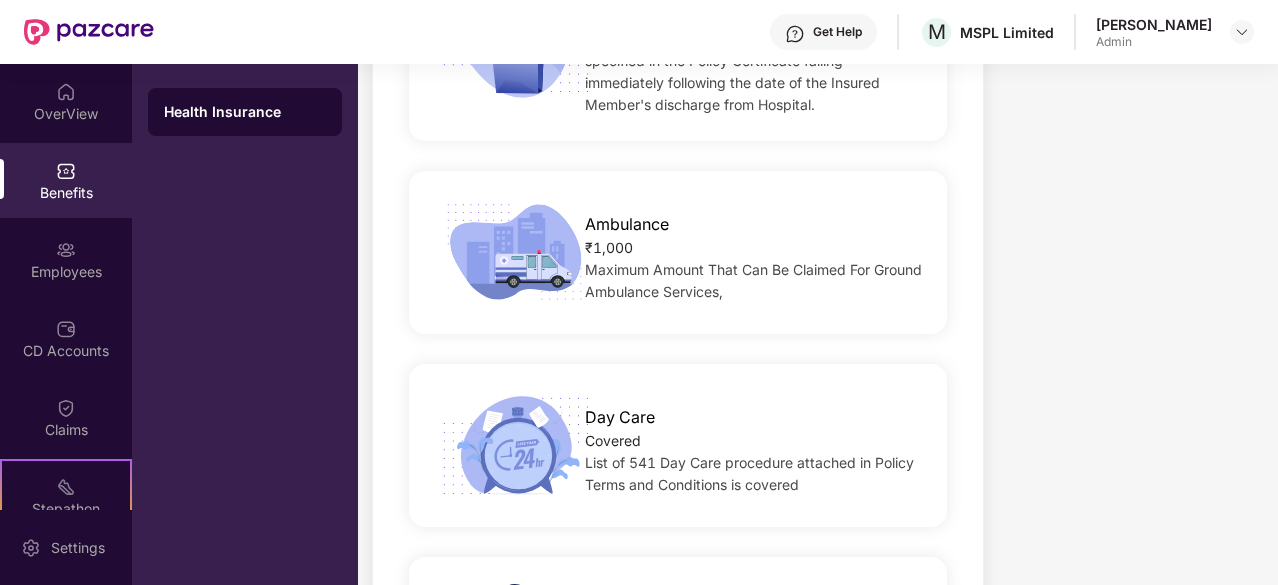scroll, scrollTop: 1600, scrollLeft: 0, axis: vertical 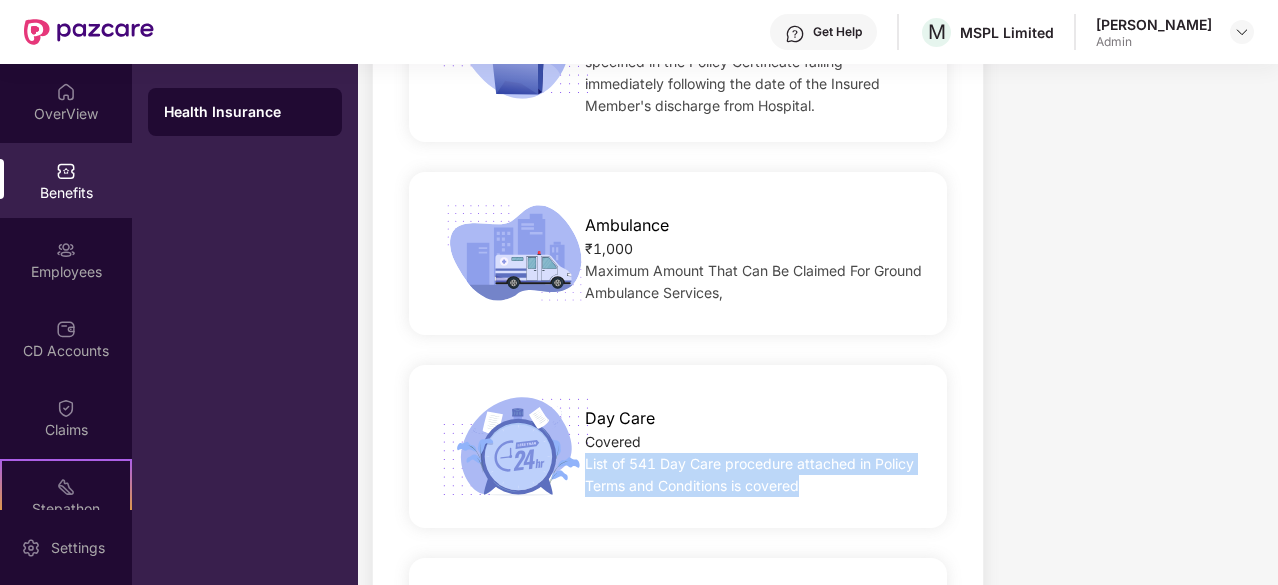drag, startPoint x: 587, startPoint y: 467, endPoint x: 833, endPoint y: 503, distance: 248.6202 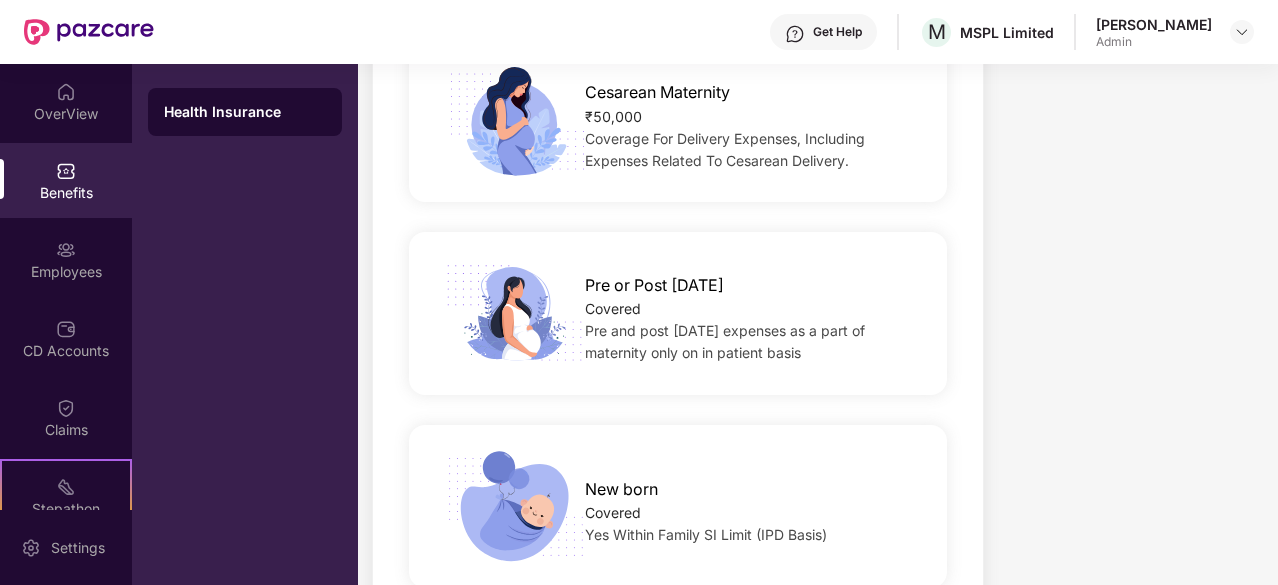 scroll, scrollTop: 2400, scrollLeft: 0, axis: vertical 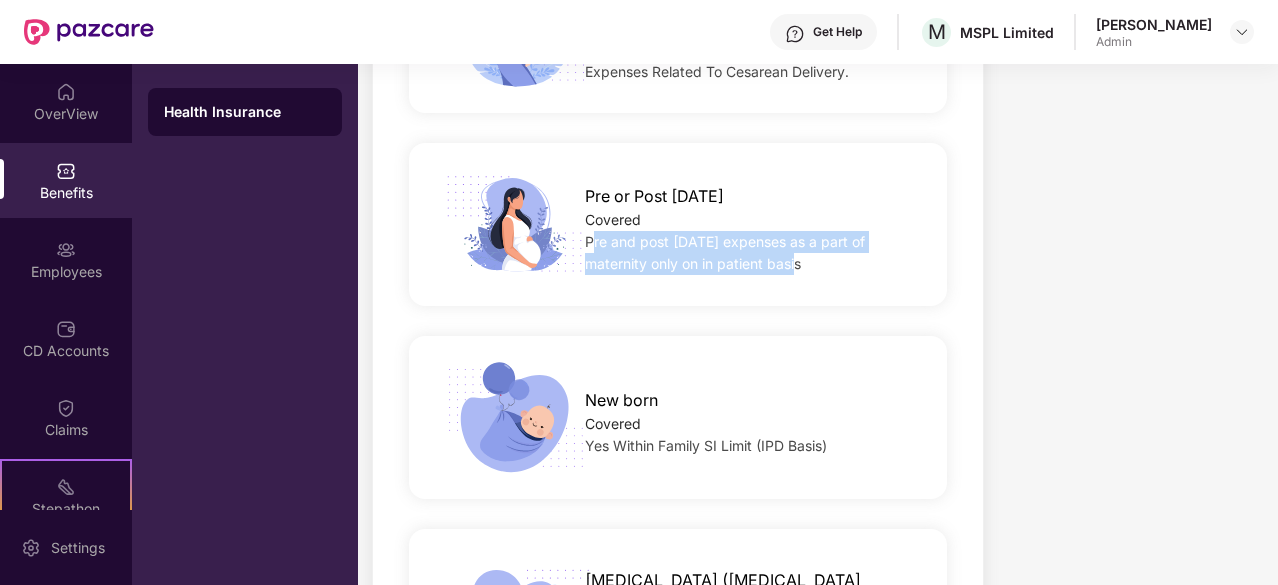 drag, startPoint x: 592, startPoint y: 248, endPoint x: 806, endPoint y: 254, distance: 214.08409 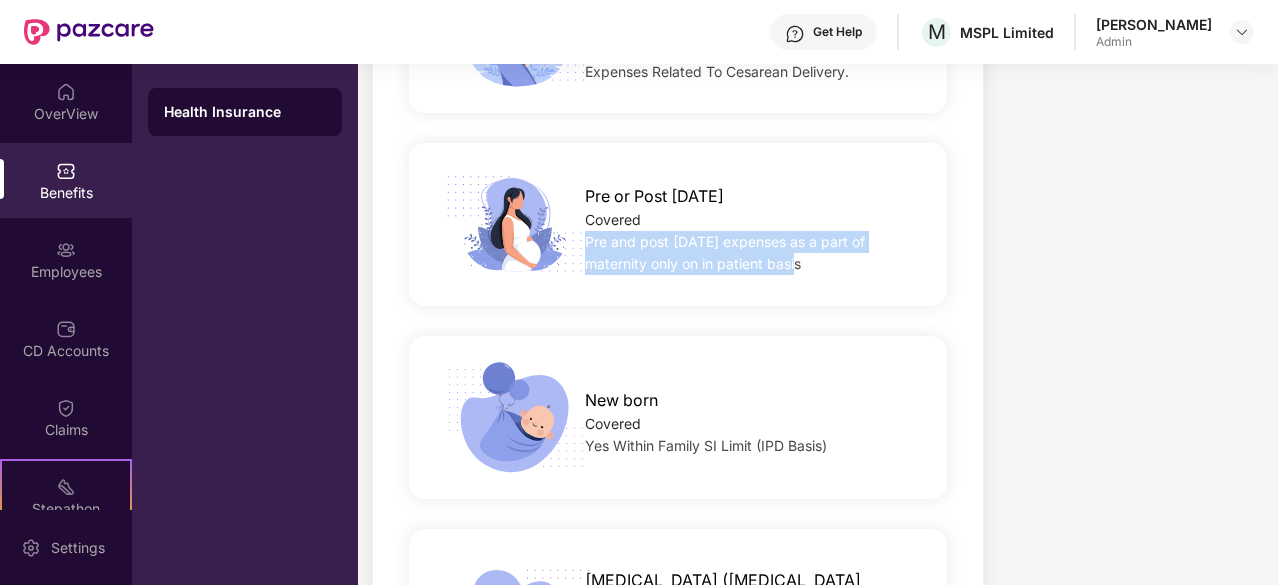 drag, startPoint x: 738, startPoint y: 272, endPoint x: 588, endPoint y: 239, distance: 153.58711 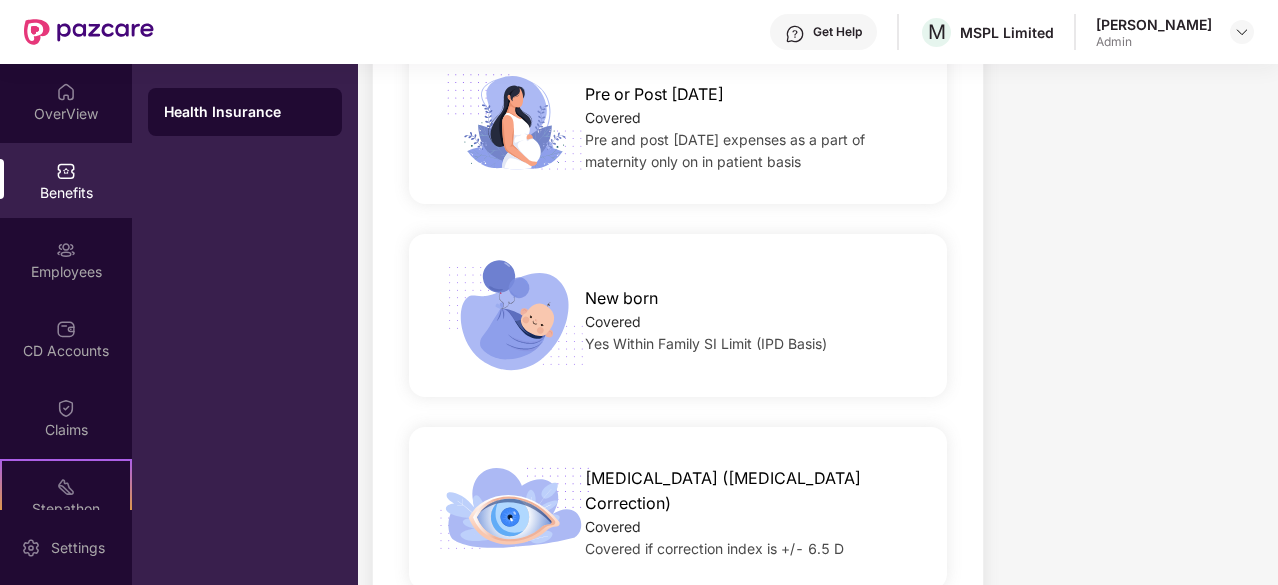 scroll, scrollTop: 2600, scrollLeft: 0, axis: vertical 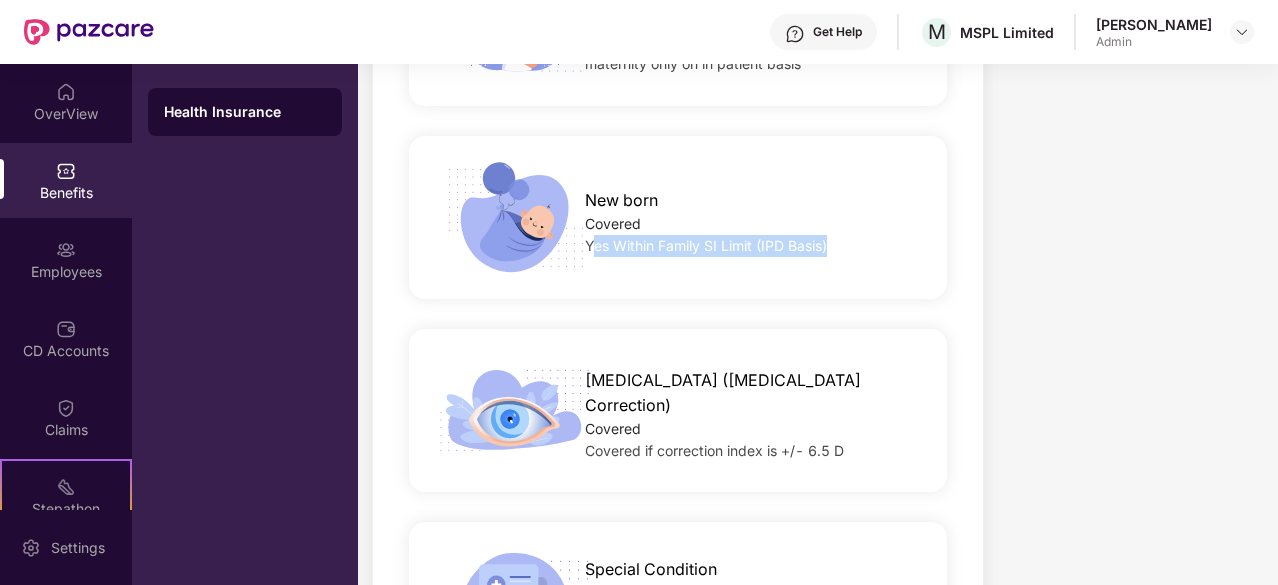 drag, startPoint x: 590, startPoint y: 247, endPoint x: 830, endPoint y: 240, distance: 240.10207 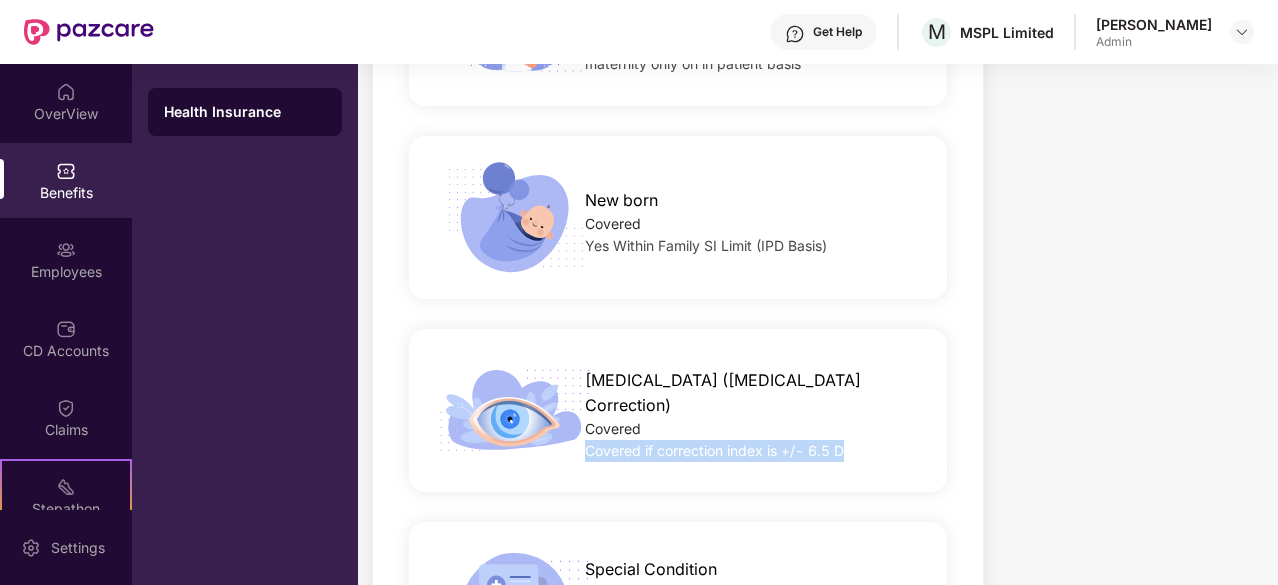 drag, startPoint x: 588, startPoint y: 439, endPoint x: 875, endPoint y: 435, distance: 287.02786 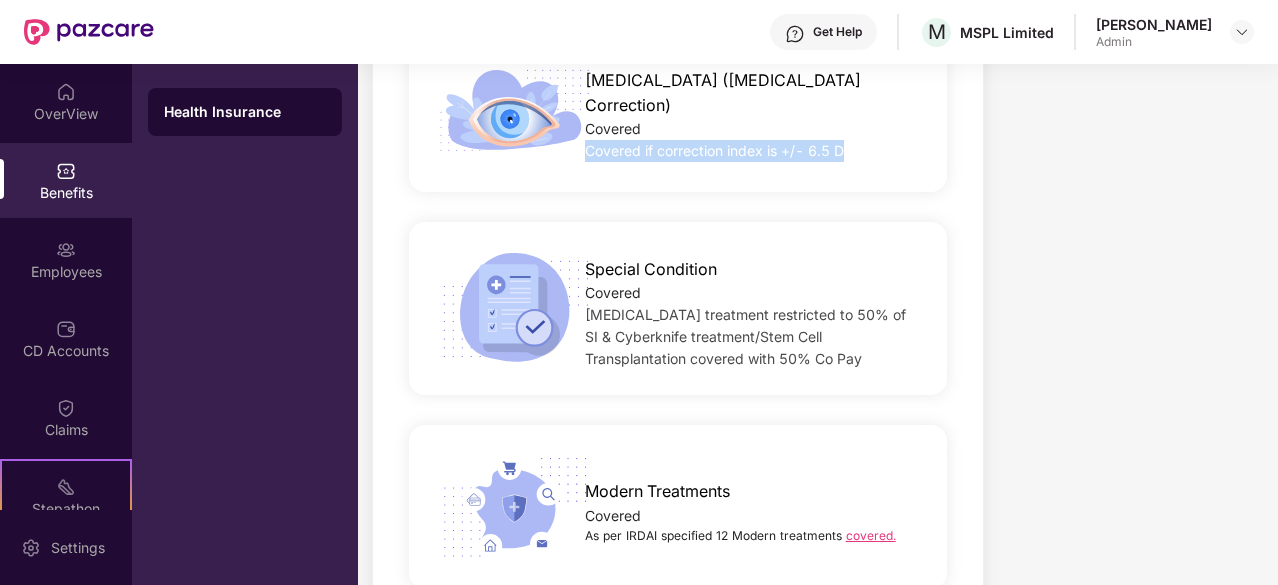 drag, startPoint x: 580, startPoint y: 266, endPoint x: 761, endPoint y: 361, distance: 204.41624 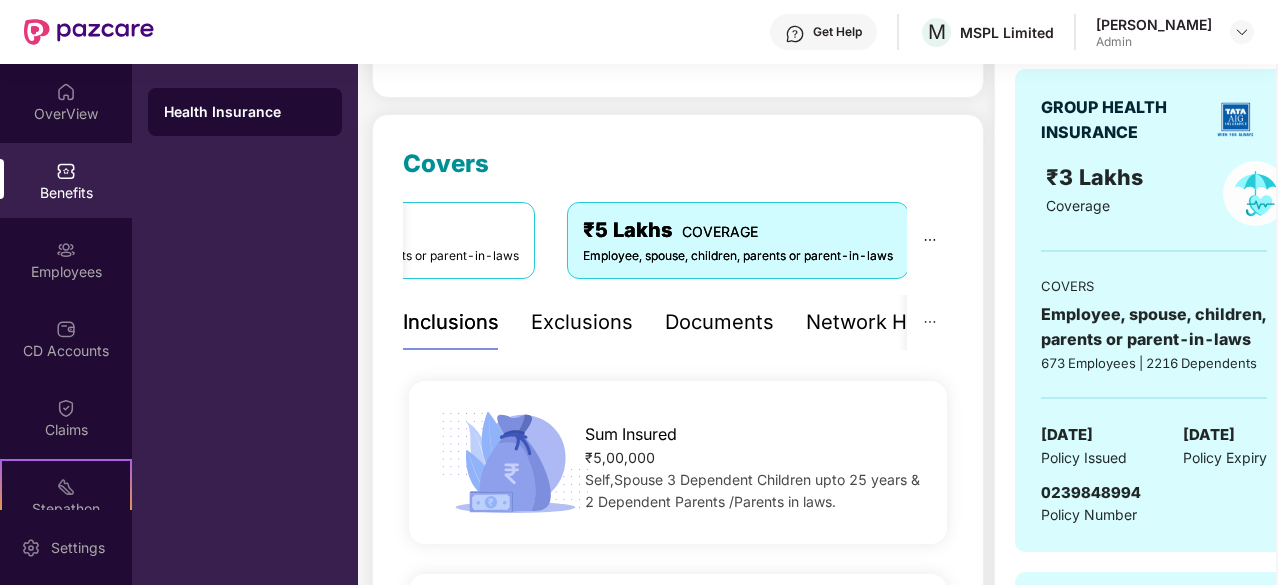 scroll, scrollTop: 0, scrollLeft: 0, axis: both 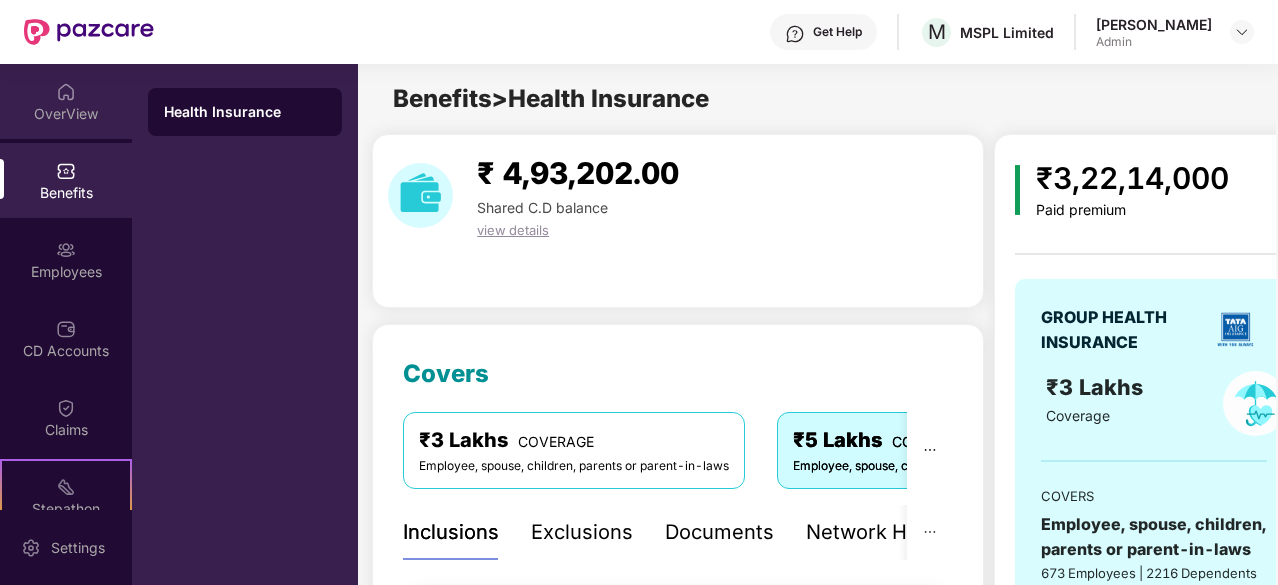 click on "OverView" at bounding box center [66, 101] 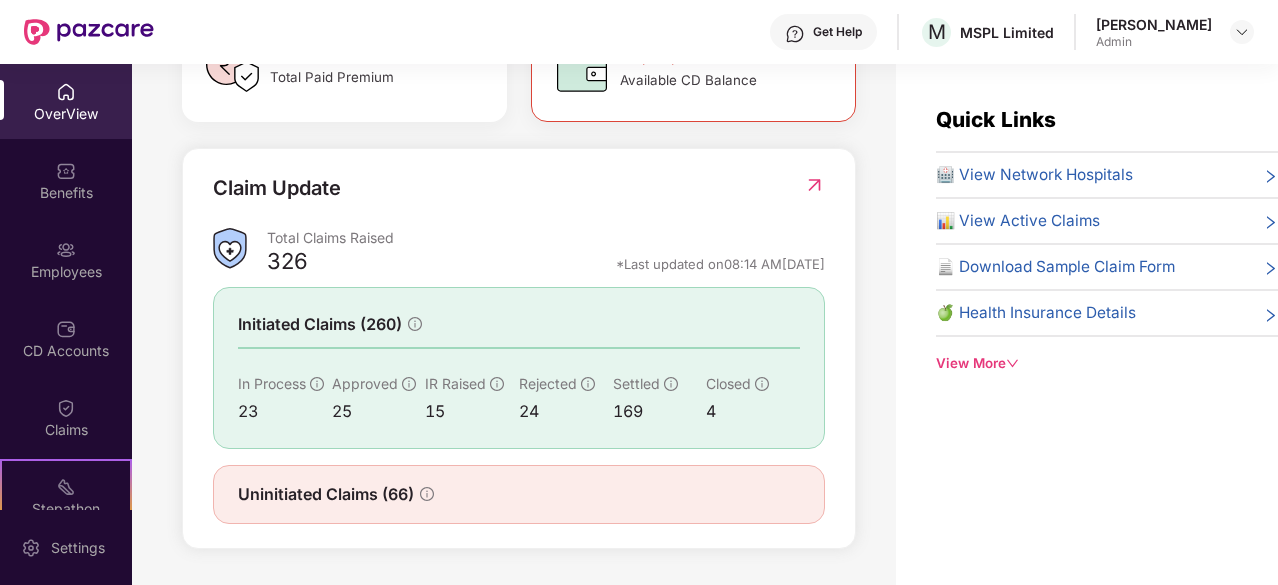 scroll, scrollTop: 655, scrollLeft: 0, axis: vertical 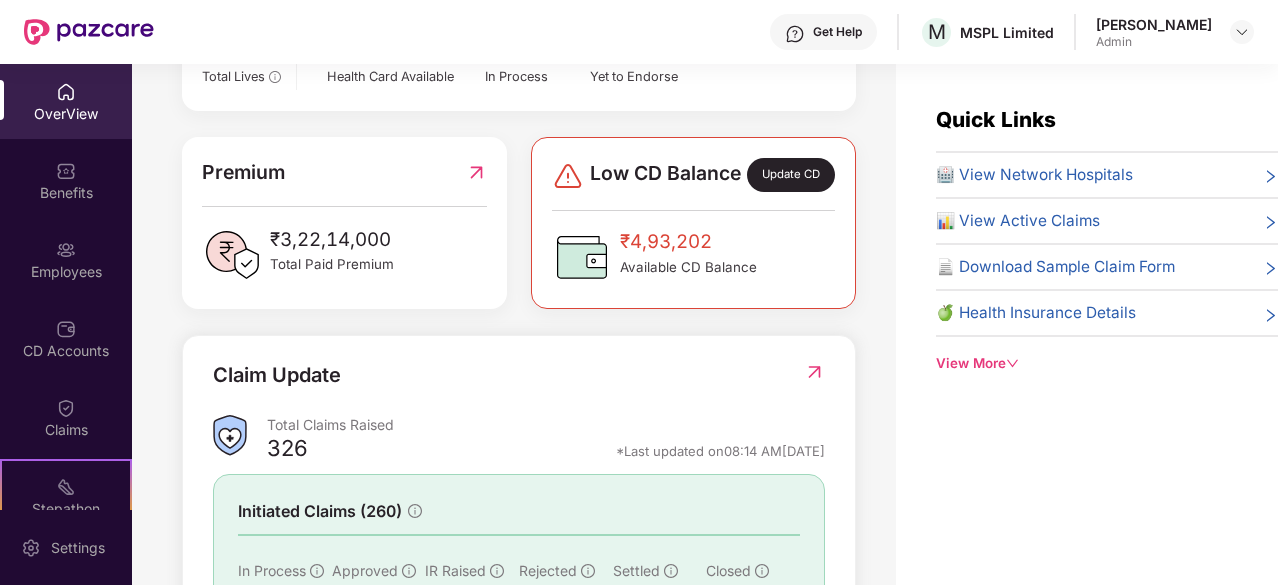 click on "📊 View Active Claims" at bounding box center (1018, 221) 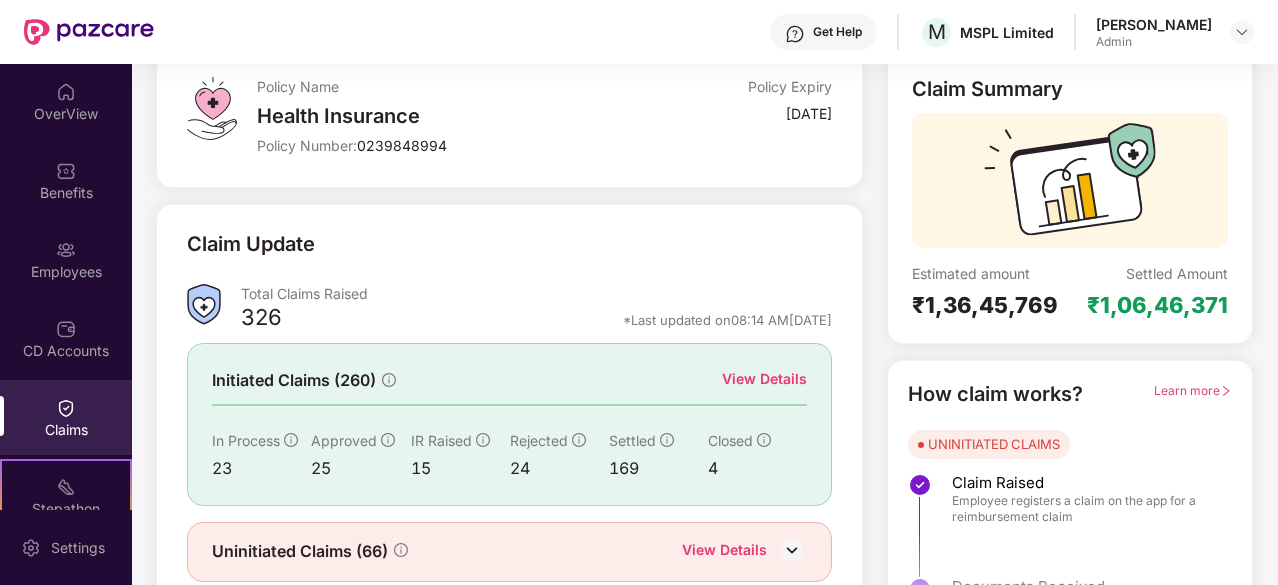 scroll, scrollTop: 196, scrollLeft: 0, axis: vertical 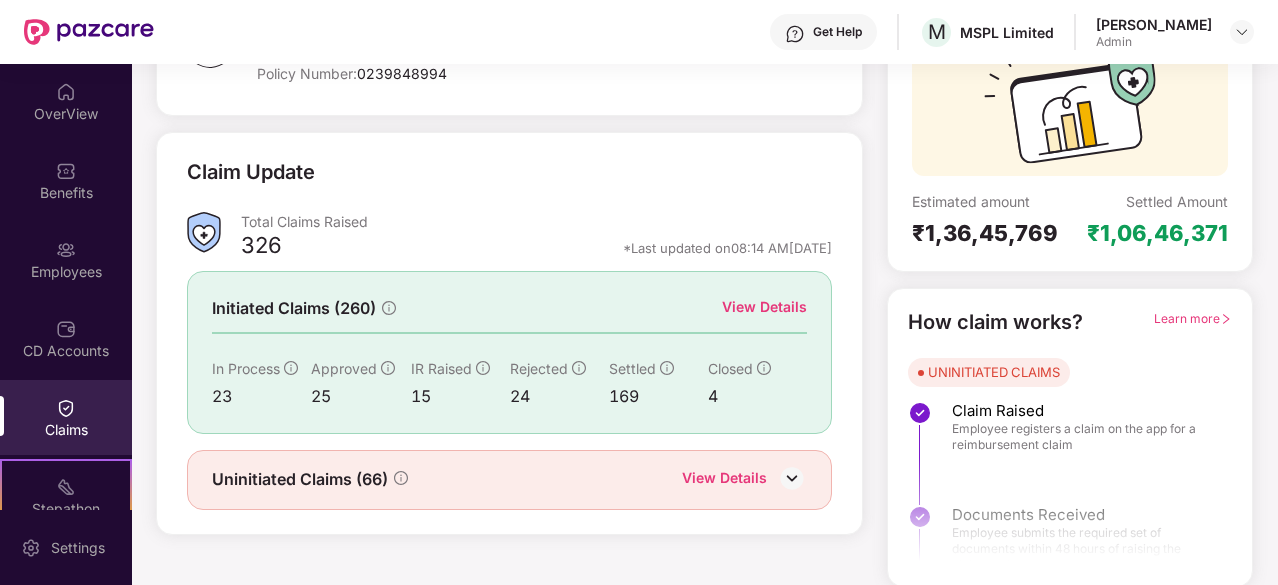 click on "Uninitiated Claims (66) View Details" at bounding box center (509, 480) 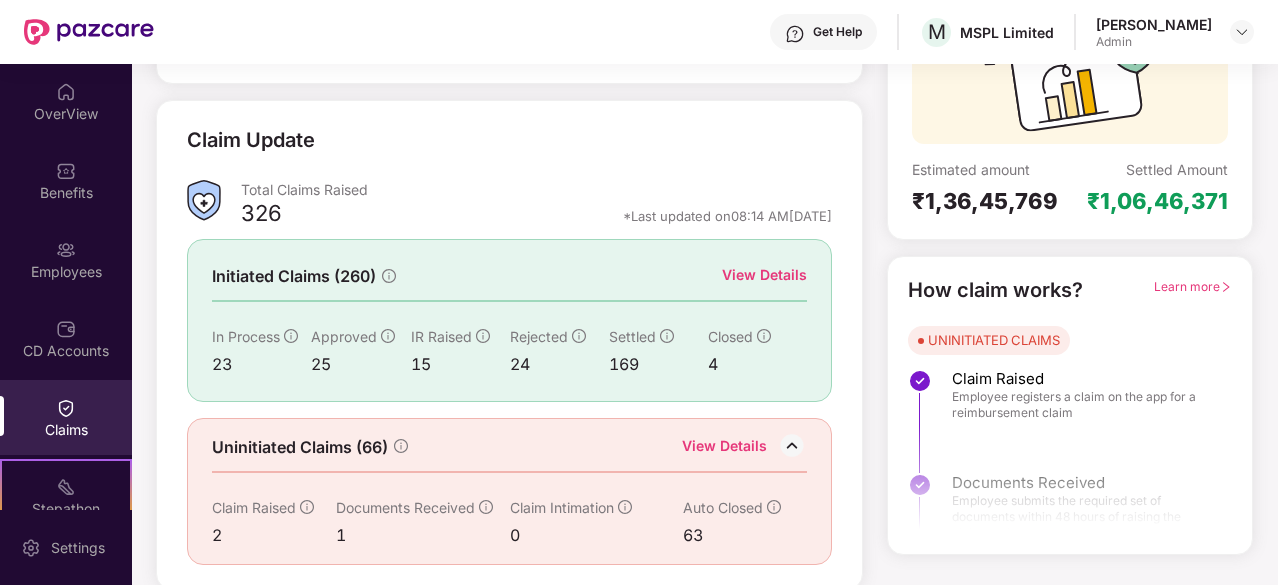 click on "View Details" at bounding box center (764, 275) 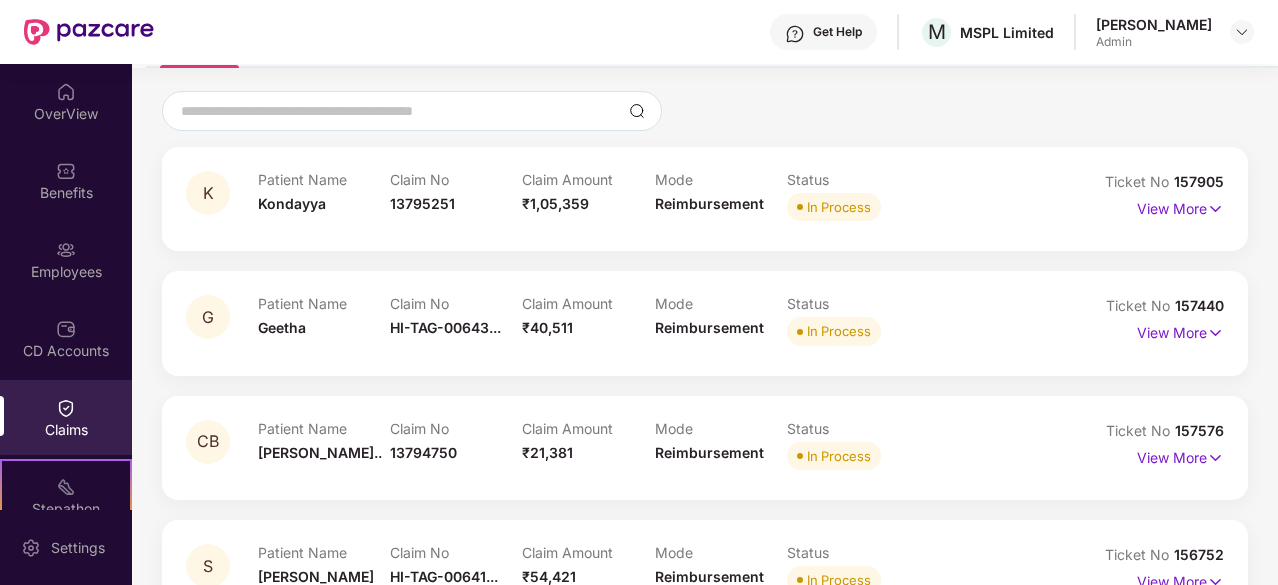 scroll, scrollTop: 200, scrollLeft: 0, axis: vertical 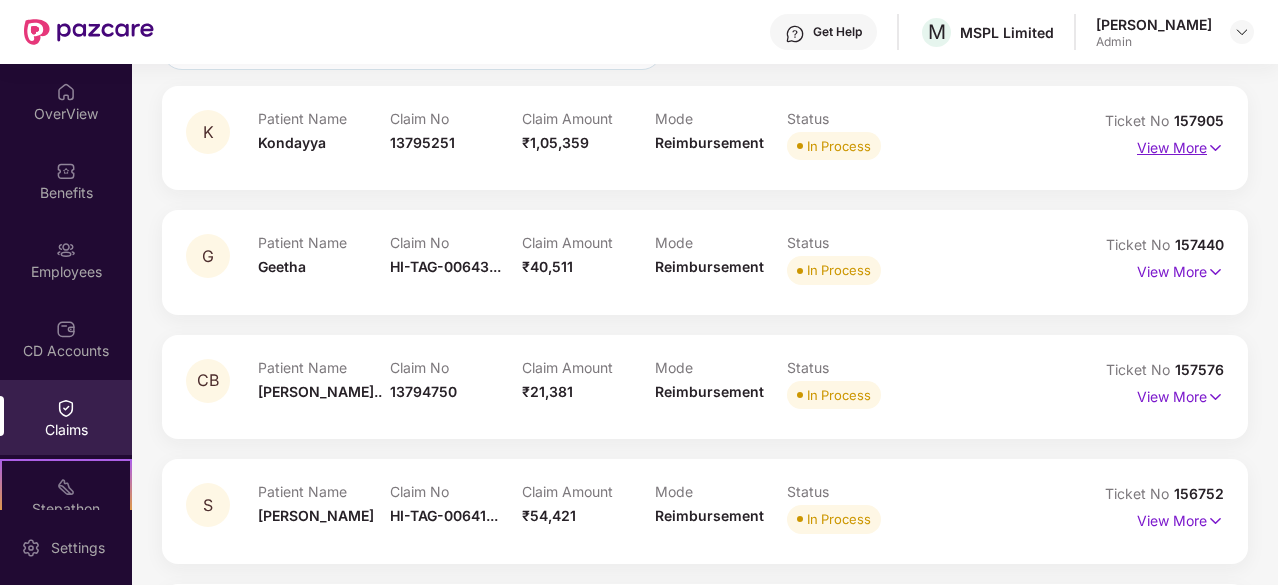 click on "View More" at bounding box center [1180, 145] 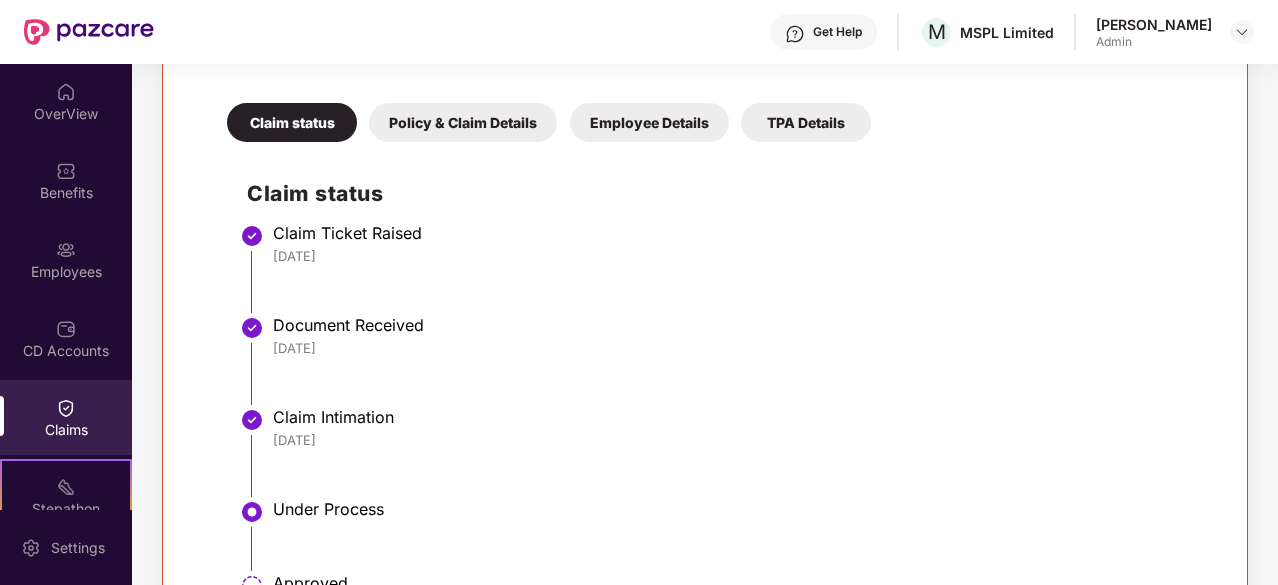 scroll, scrollTop: 500, scrollLeft: 0, axis: vertical 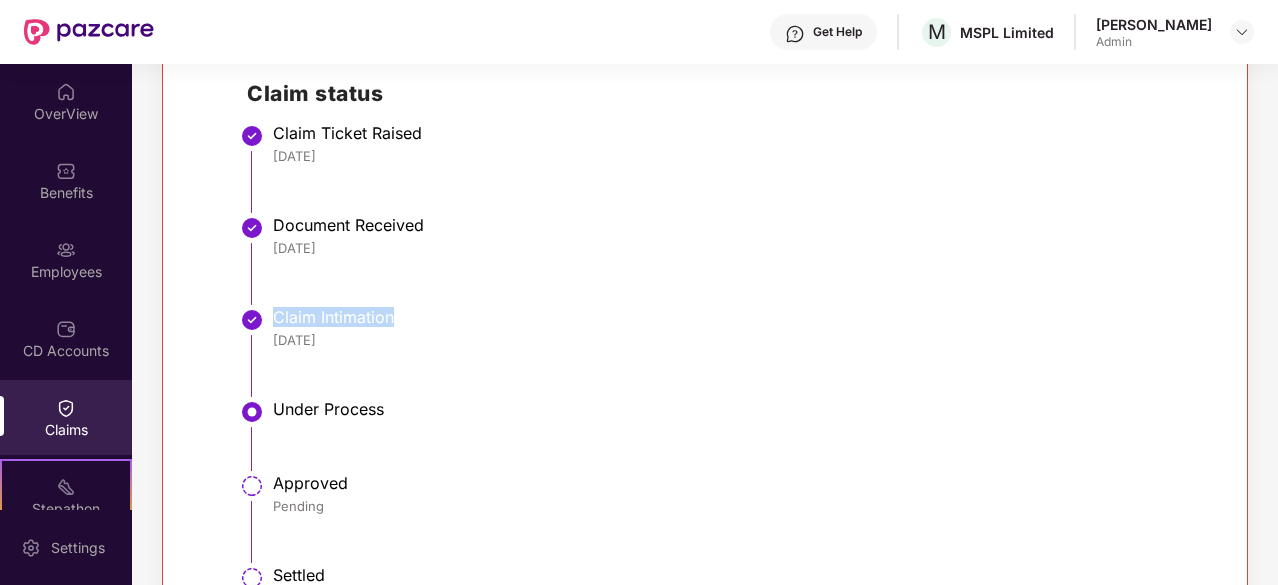 drag, startPoint x: 350, startPoint y: 325, endPoint x: 413, endPoint y: 312, distance: 64.327286 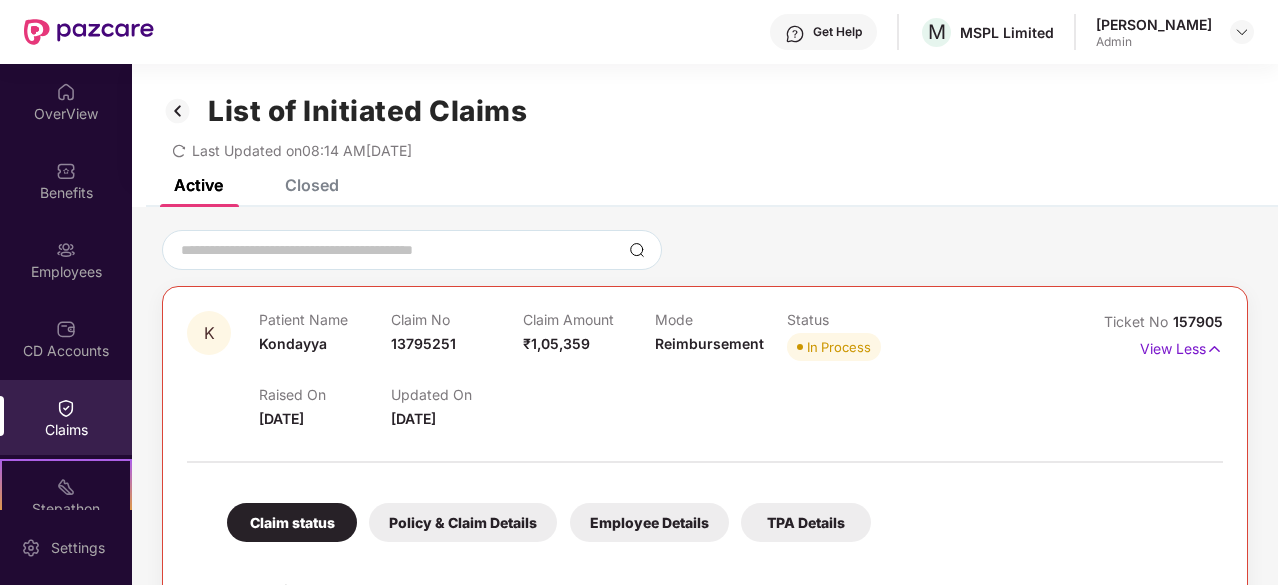scroll, scrollTop: 200, scrollLeft: 0, axis: vertical 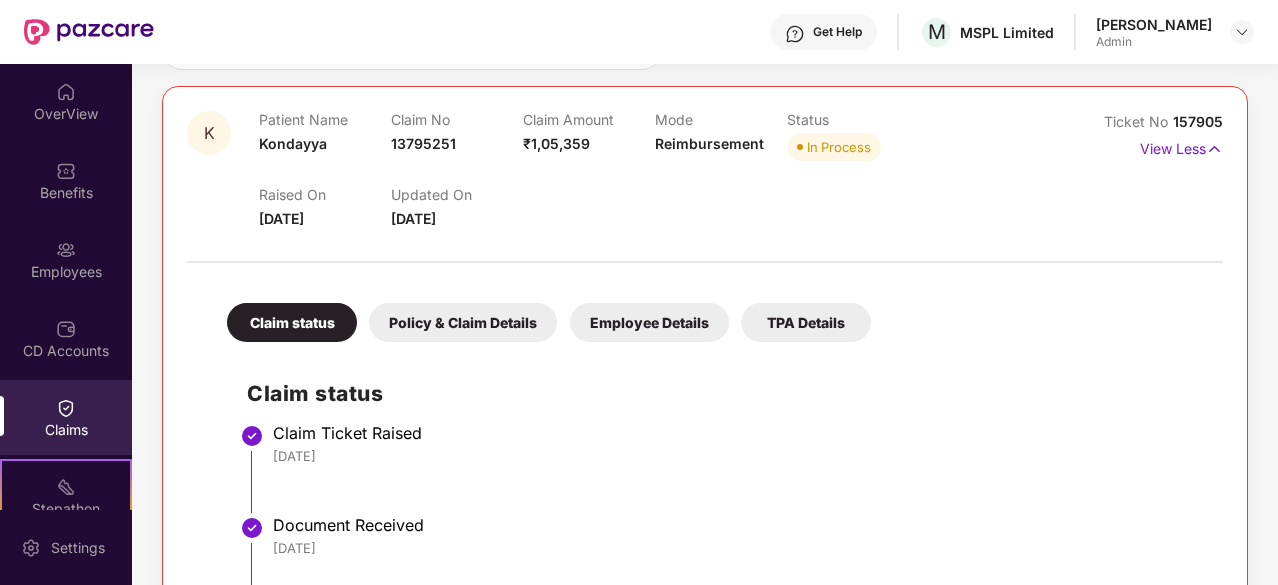 click on "Policy & Claim Details" at bounding box center [463, 322] 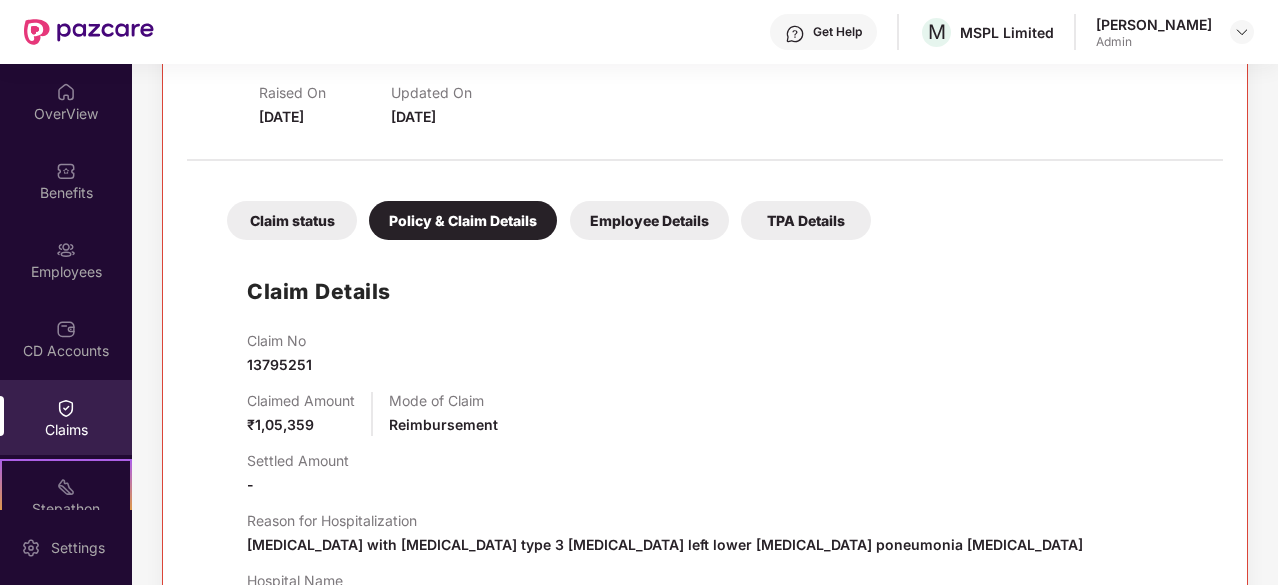 scroll, scrollTop: 400, scrollLeft: 0, axis: vertical 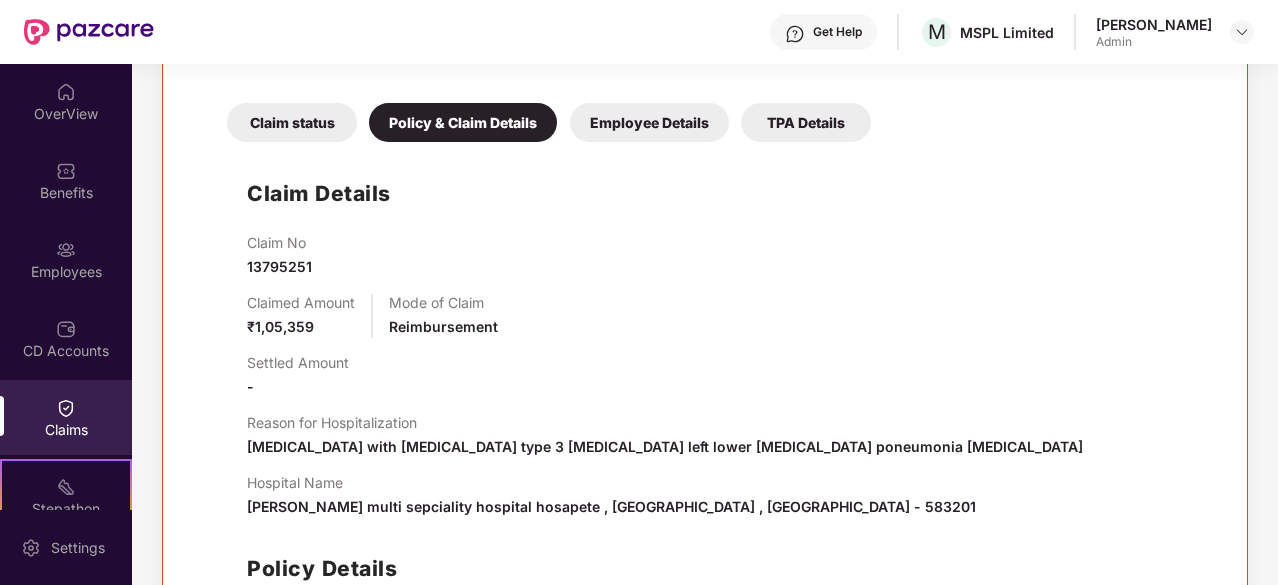 click on "Claimed Amount ₹1,05,359 Mode of Claim Reimbursement" at bounding box center [725, 316] 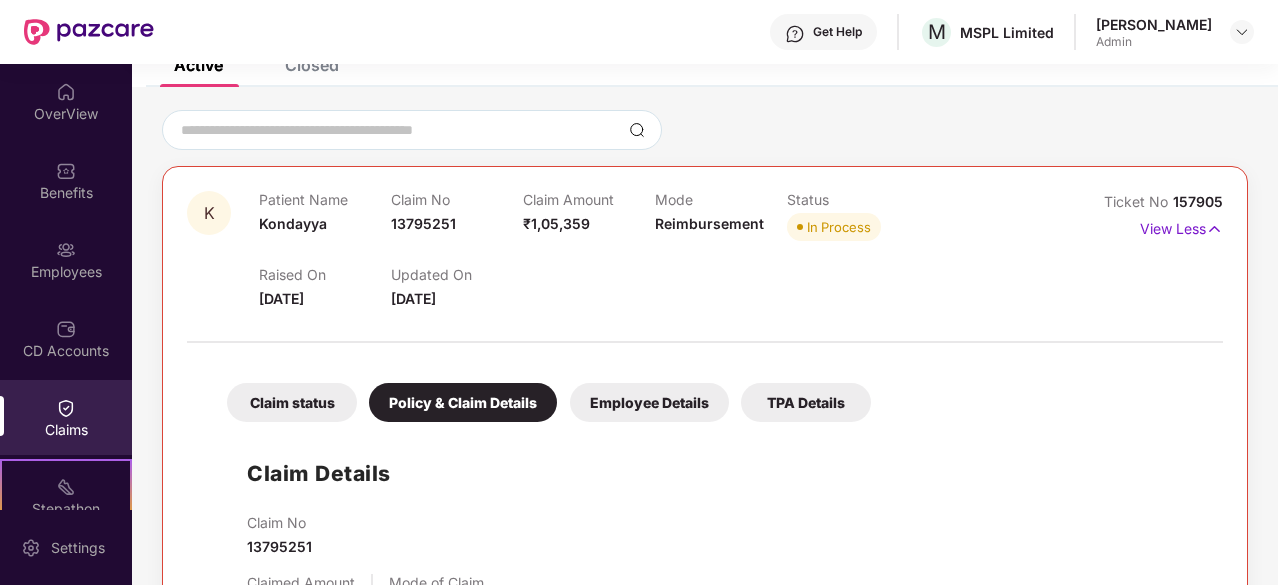scroll, scrollTop: 200, scrollLeft: 0, axis: vertical 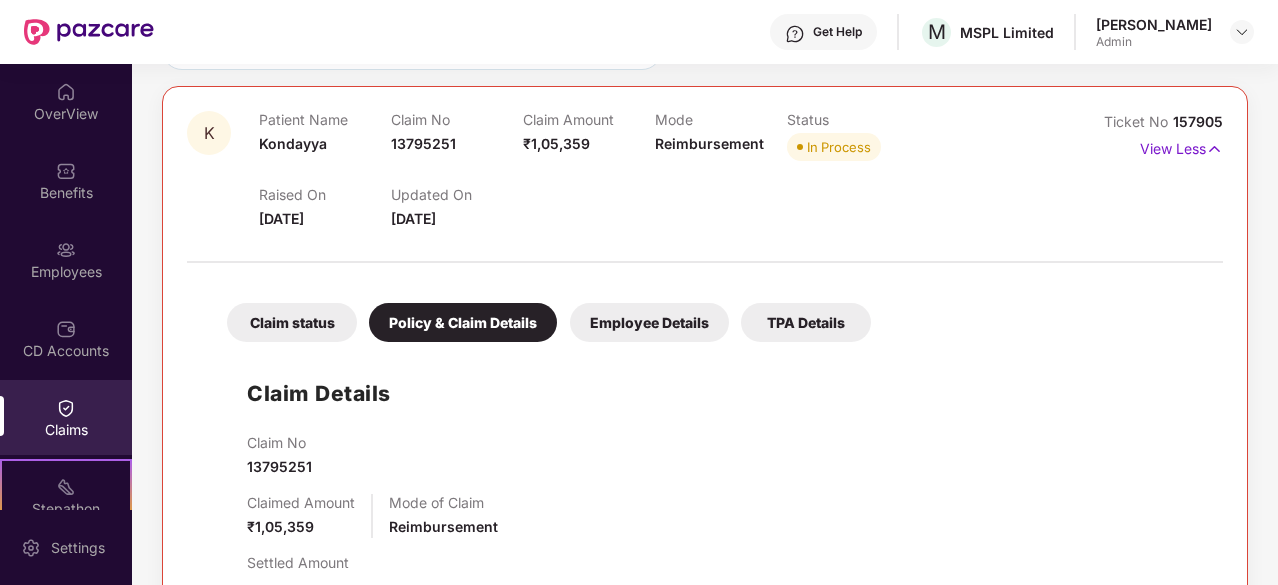 click on "Employee Details" at bounding box center (649, 322) 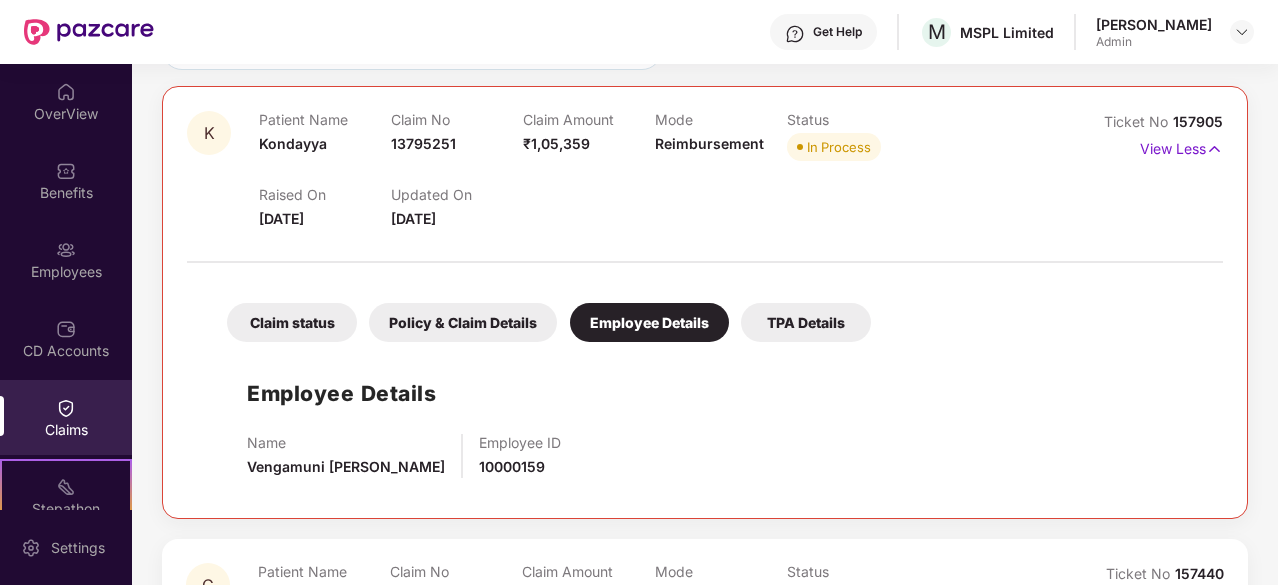 click on "TPA Details" at bounding box center (806, 322) 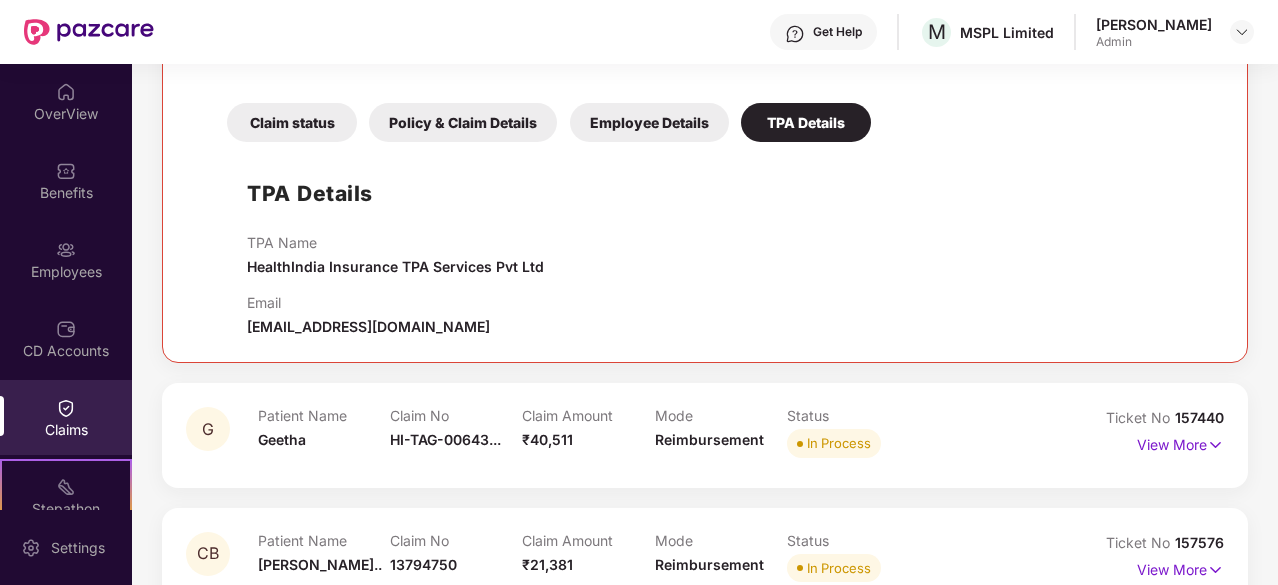 scroll, scrollTop: 500, scrollLeft: 0, axis: vertical 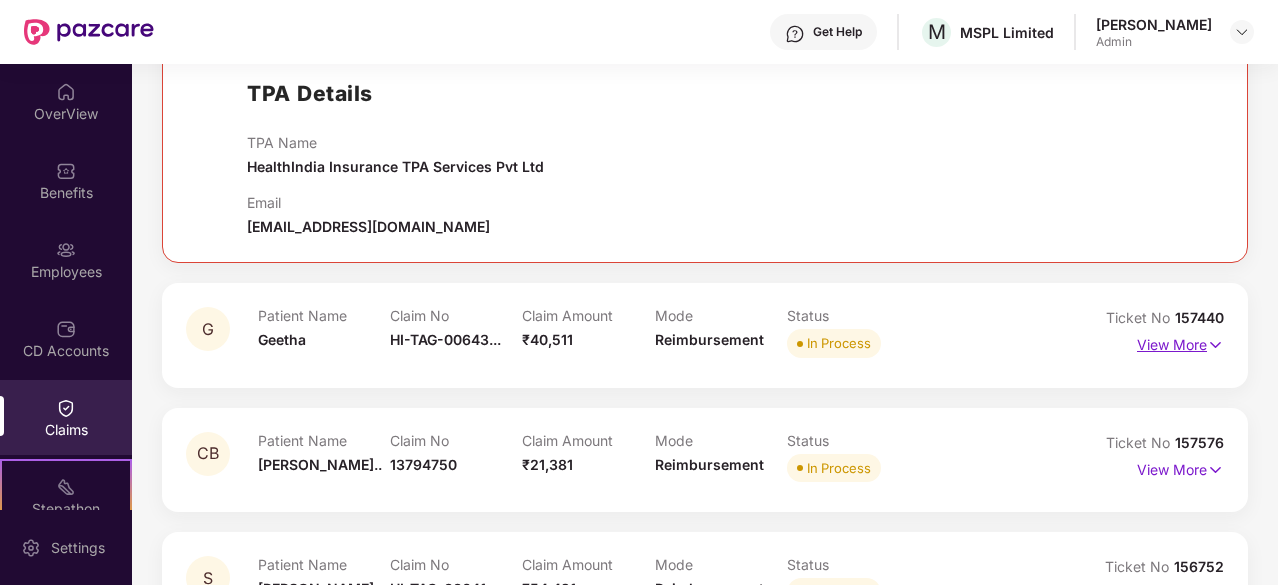 click at bounding box center [1215, 345] 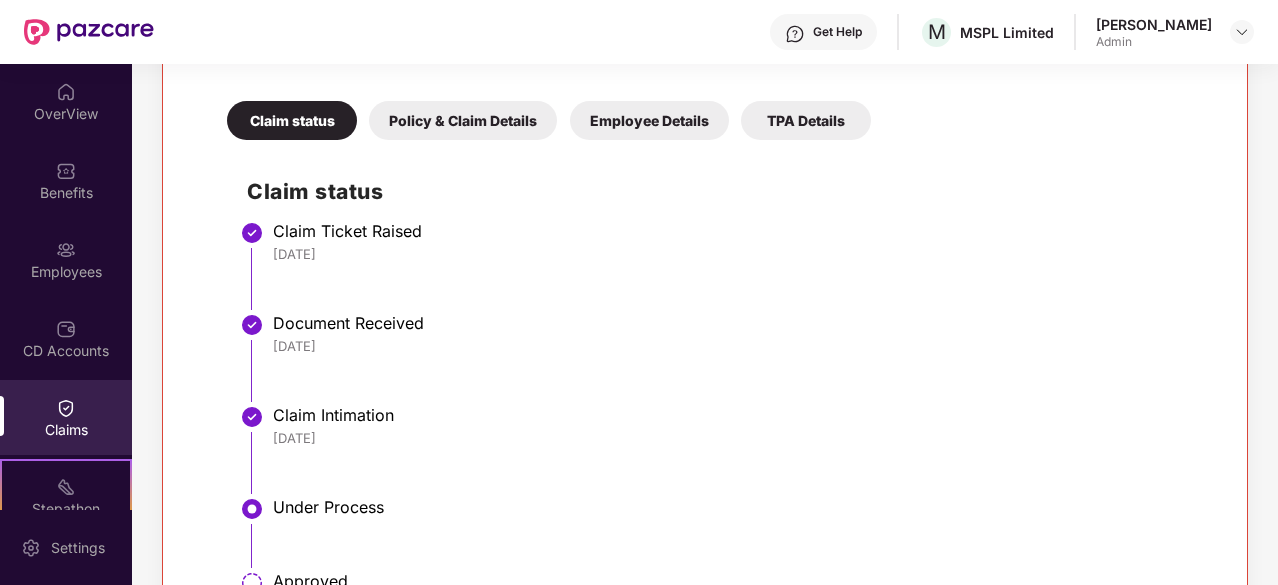 scroll, scrollTop: 800, scrollLeft: 0, axis: vertical 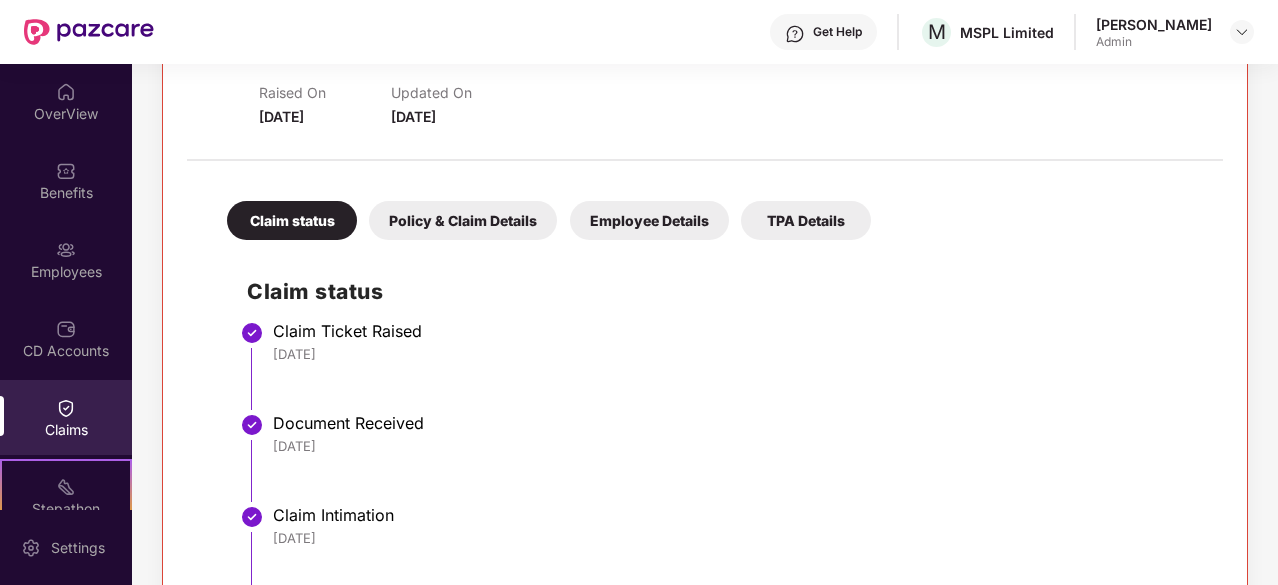 click on "Policy & Claim Details" at bounding box center [463, 220] 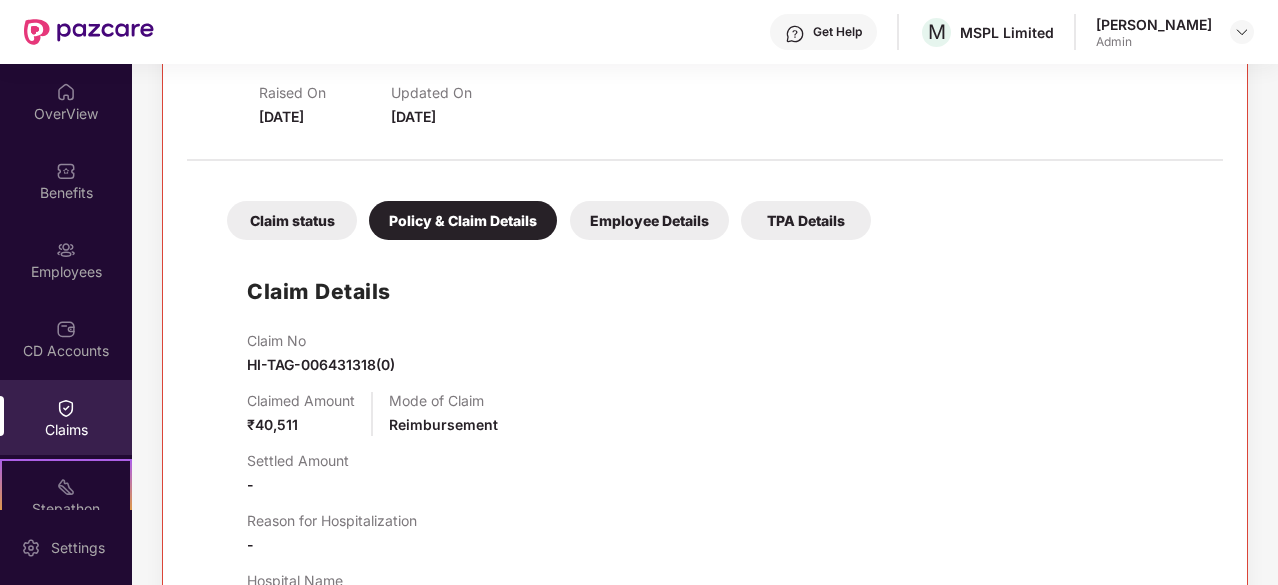 click on "Employee Details" at bounding box center [649, 220] 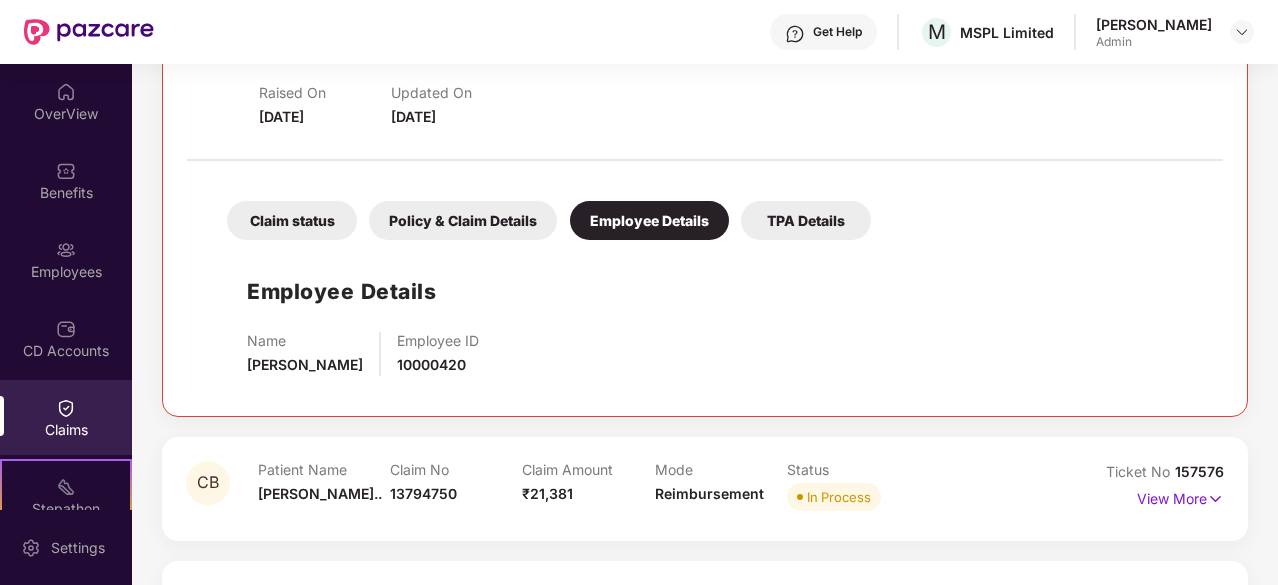 click on "TPA Details" at bounding box center (806, 220) 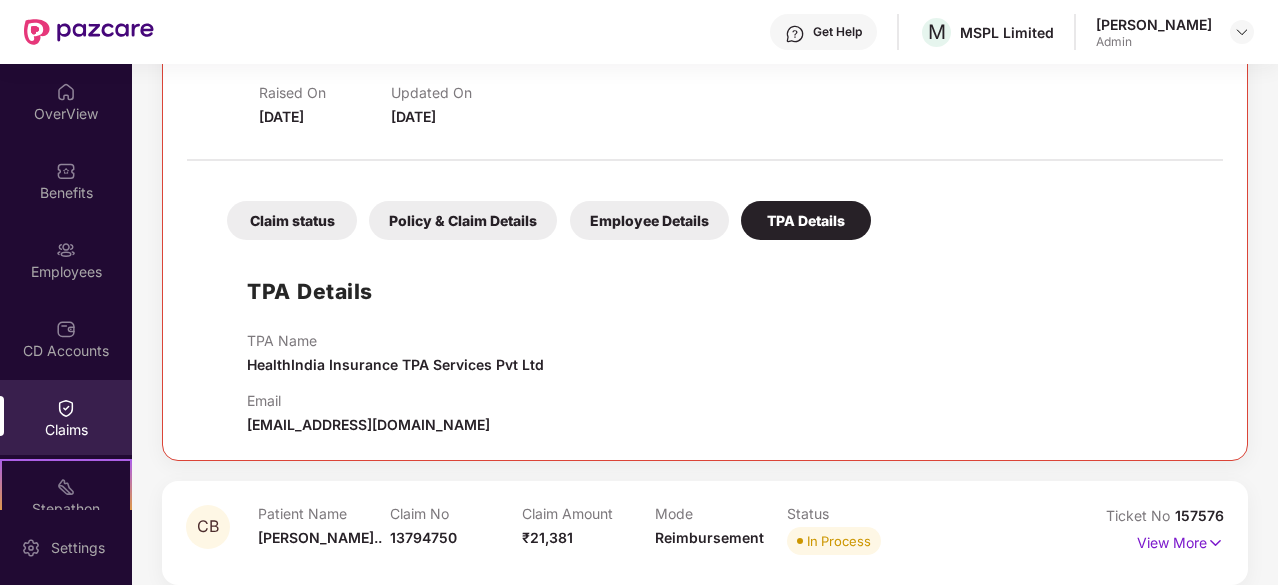 click on "Employee Details" at bounding box center [649, 220] 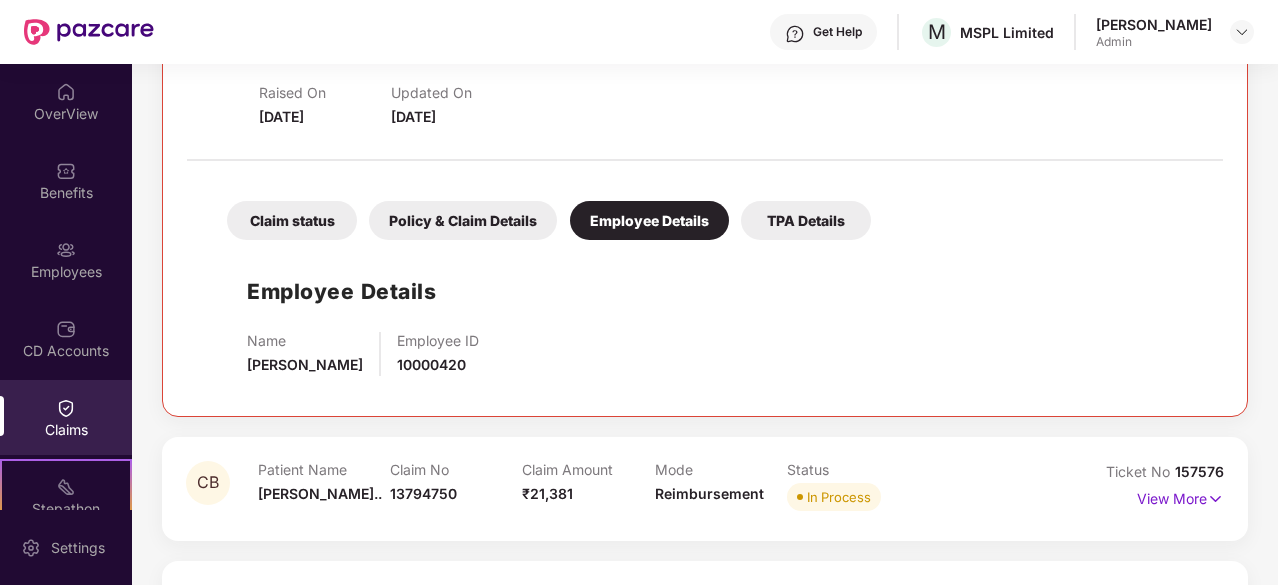 click on "Policy & Claim Details" at bounding box center (463, 220) 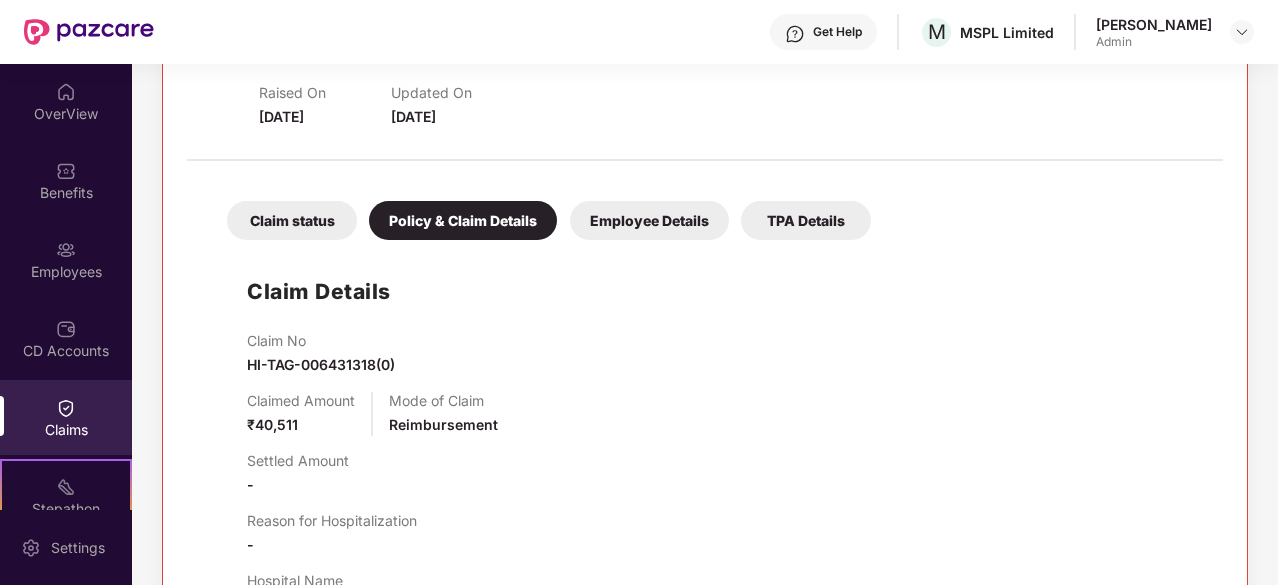 click on "Claim status" at bounding box center (292, 220) 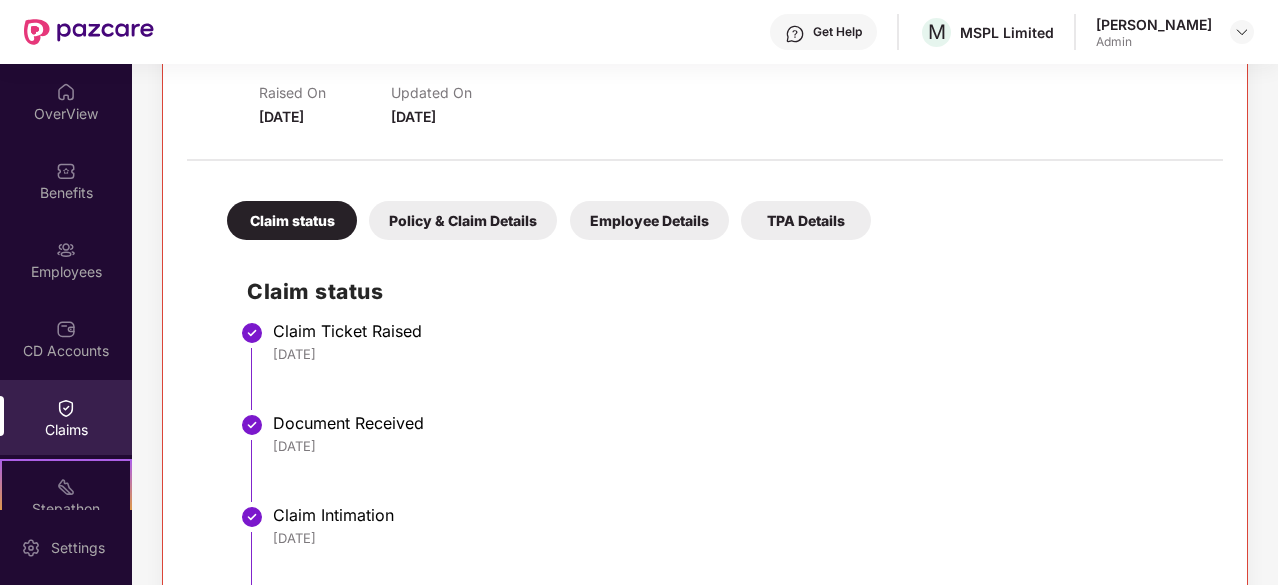 click on "Policy & Claim Details" at bounding box center (463, 220) 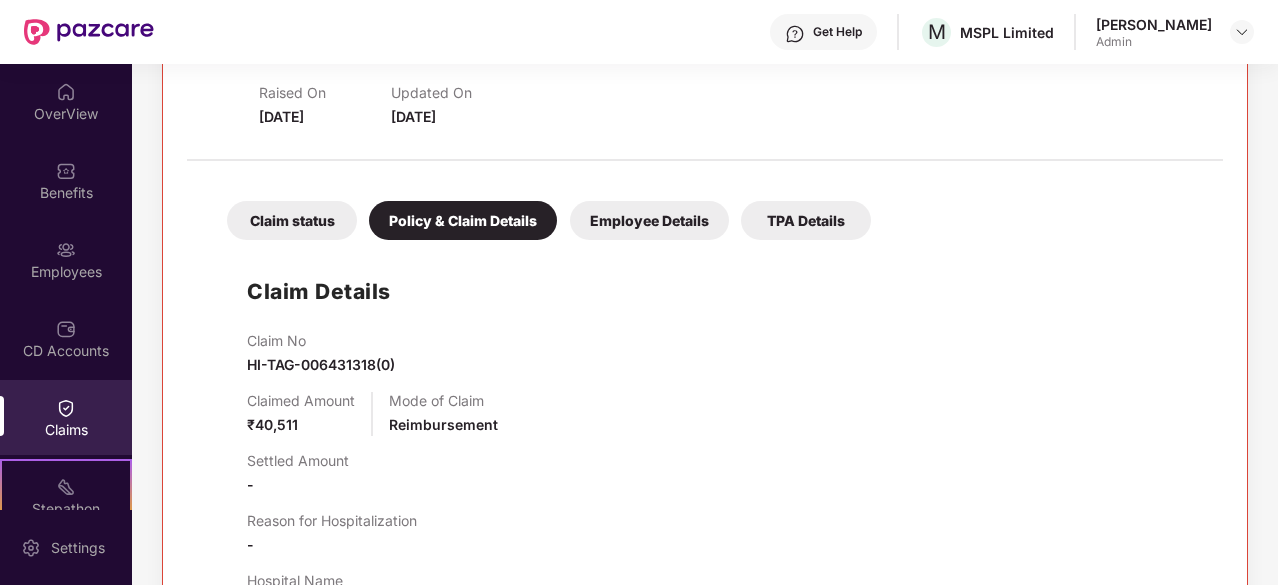 click on "Employee Details" at bounding box center (649, 220) 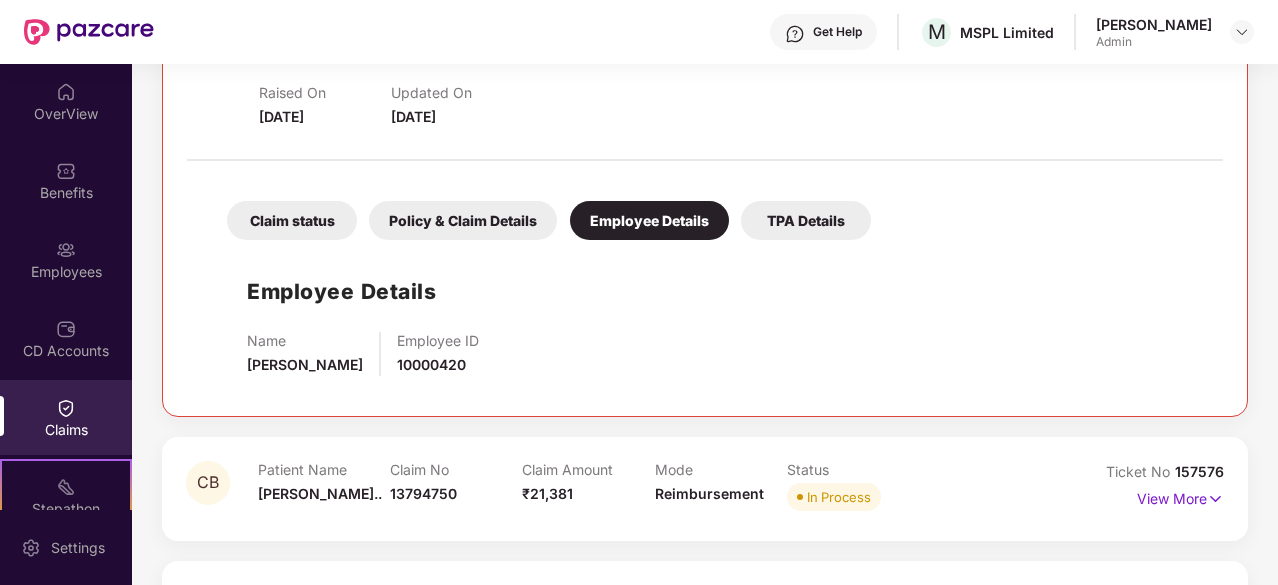 click on "TPA Details" at bounding box center (806, 220) 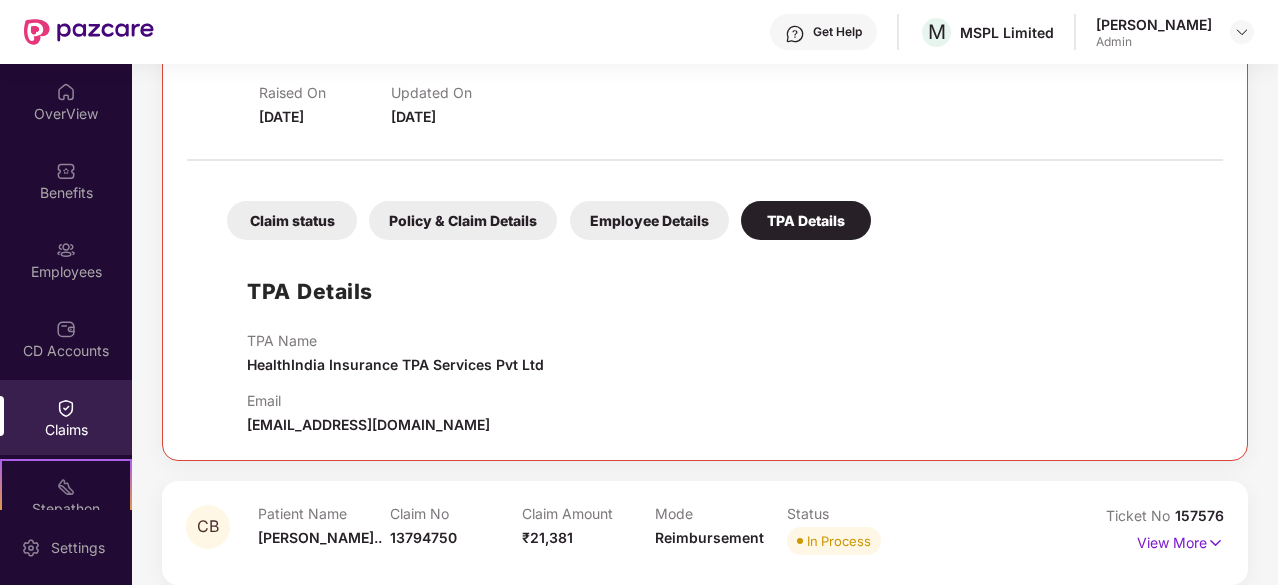 click on "Employee Details" at bounding box center [649, 220] 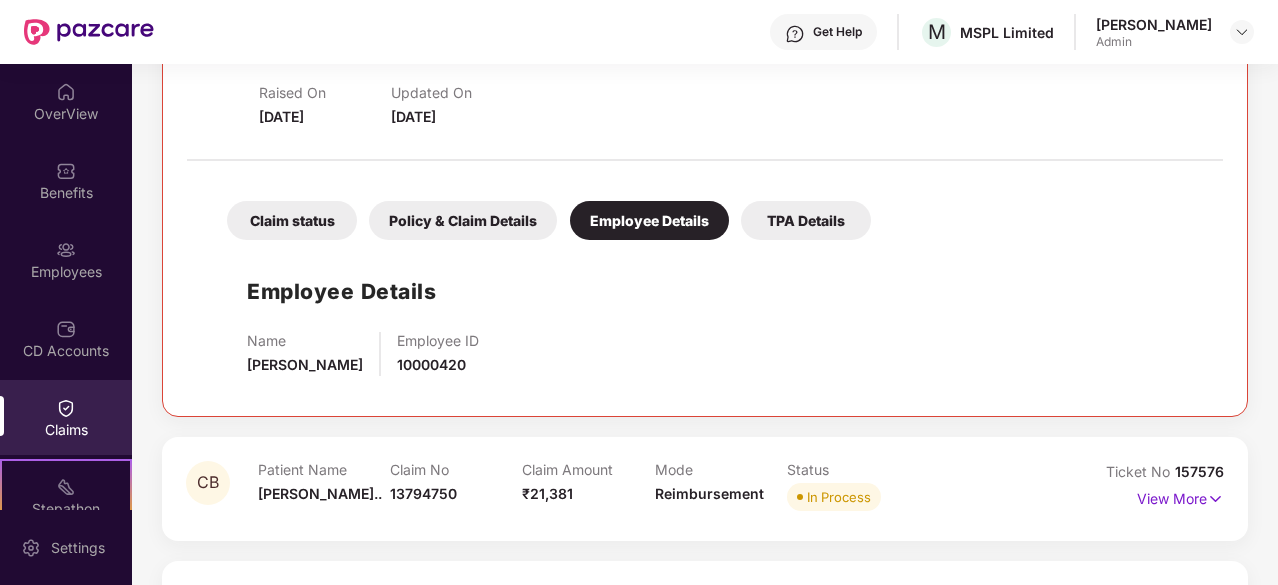 click on "Policy & Claim Details" at bounding box center (463, 220) 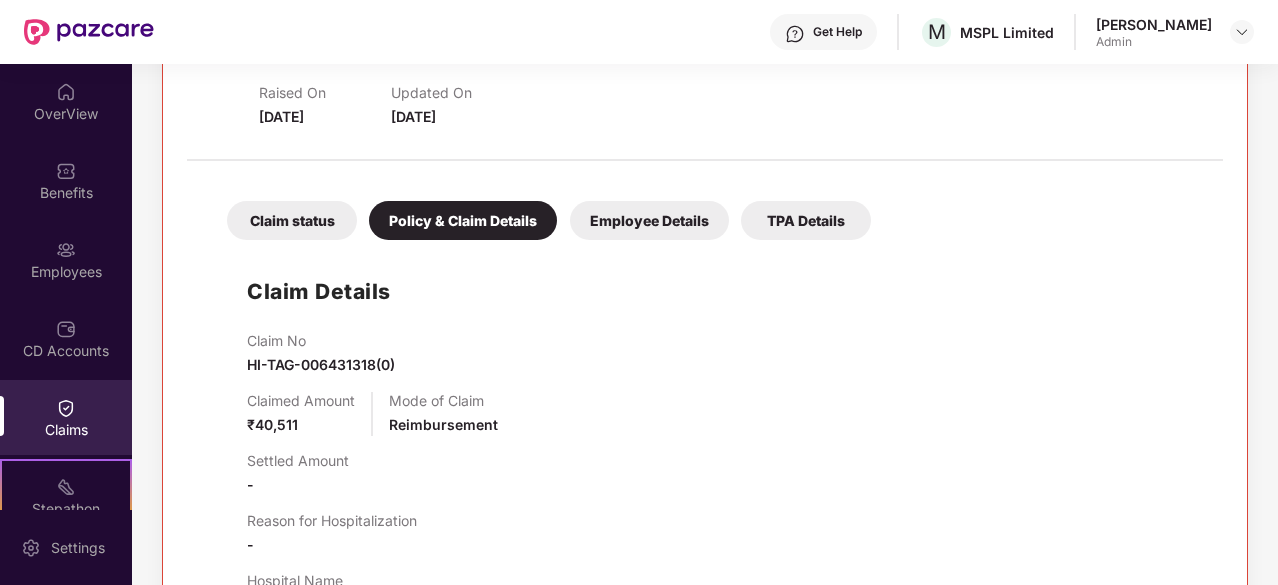 click on "Claim status" at bounding box center [292, 220] 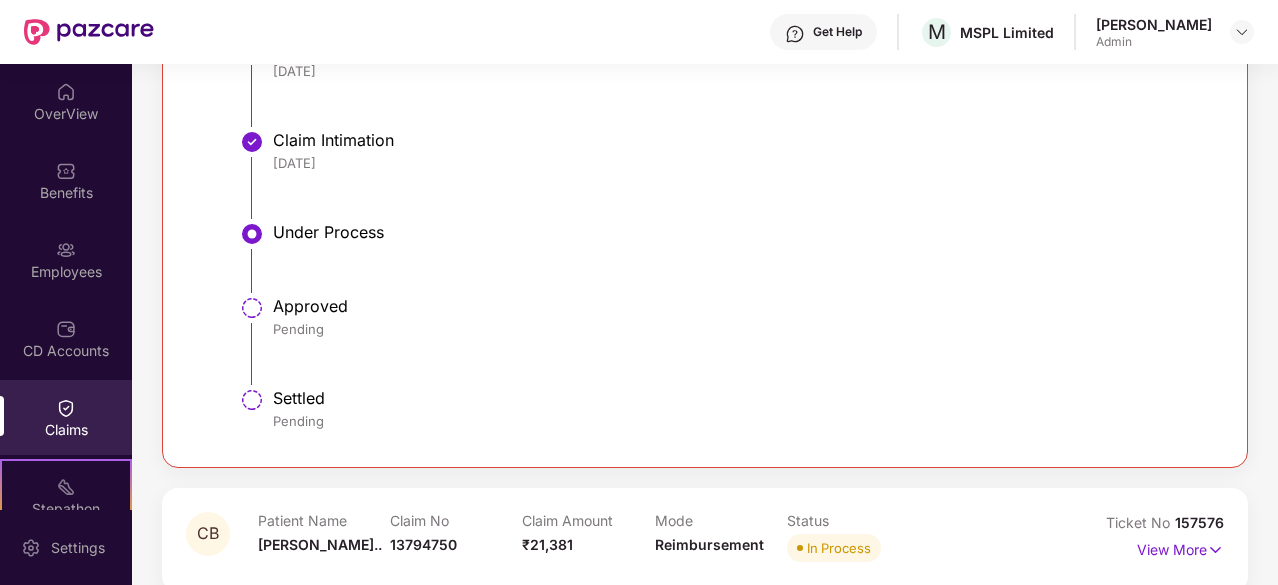 scroll, scrollTop: 1400, scrollLeft: 0, axis: vertical 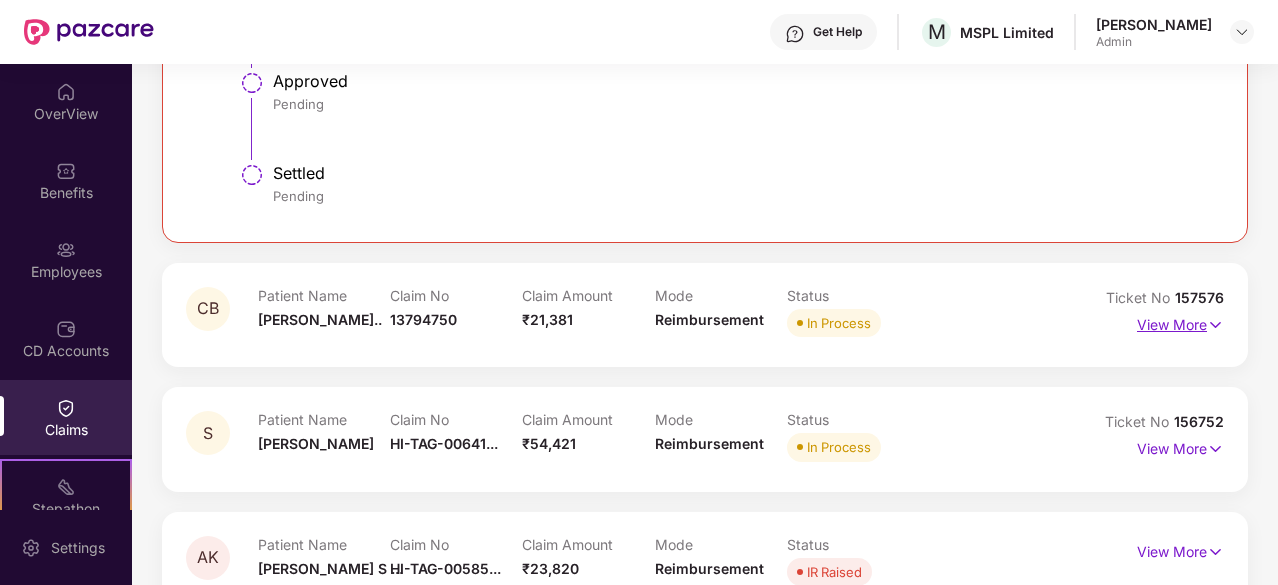 click on "View More" at bounding box center (1180, 322) 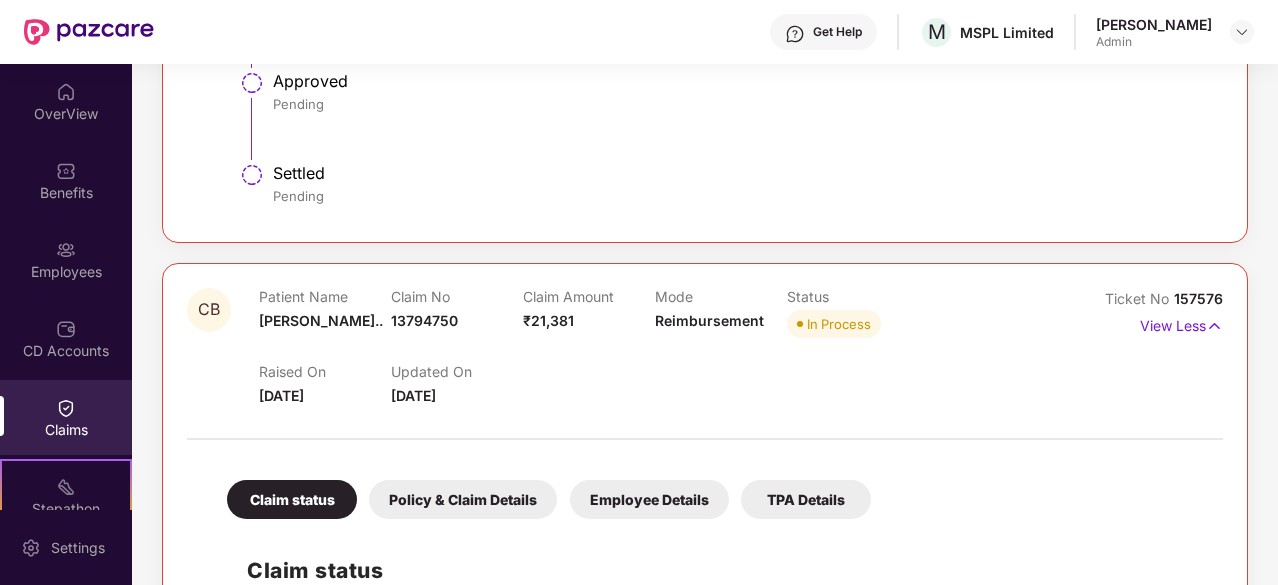 scroll, scrollTop: 1700, scrollLeft: 0, axis: vertical 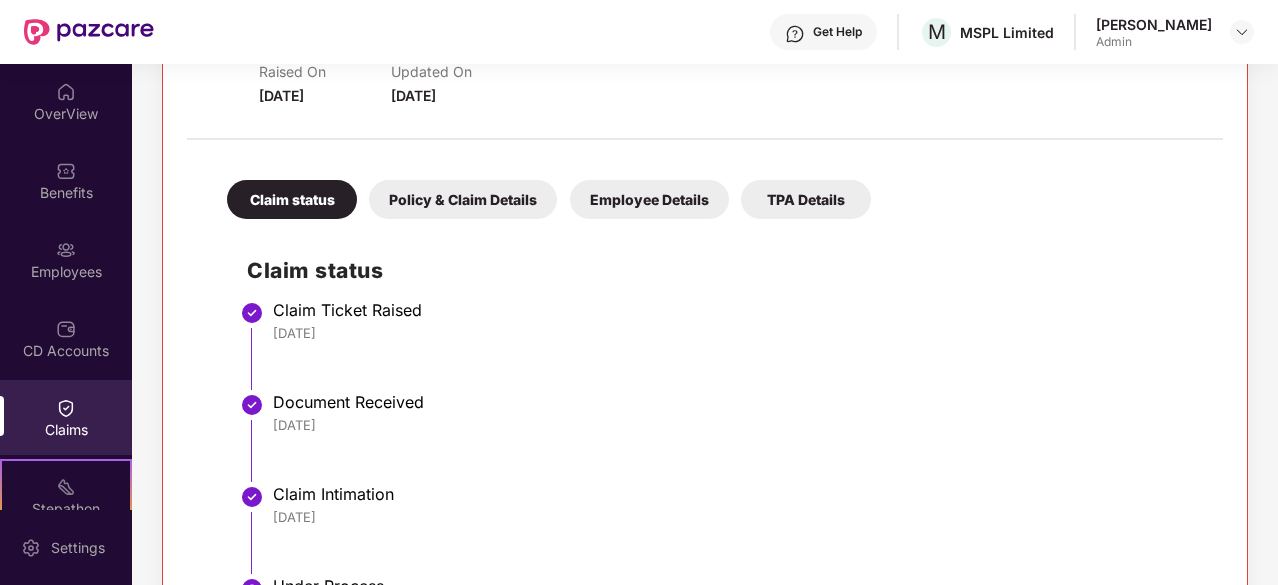 click on "Policy & Claim Details" at bounding box center (463, 199) 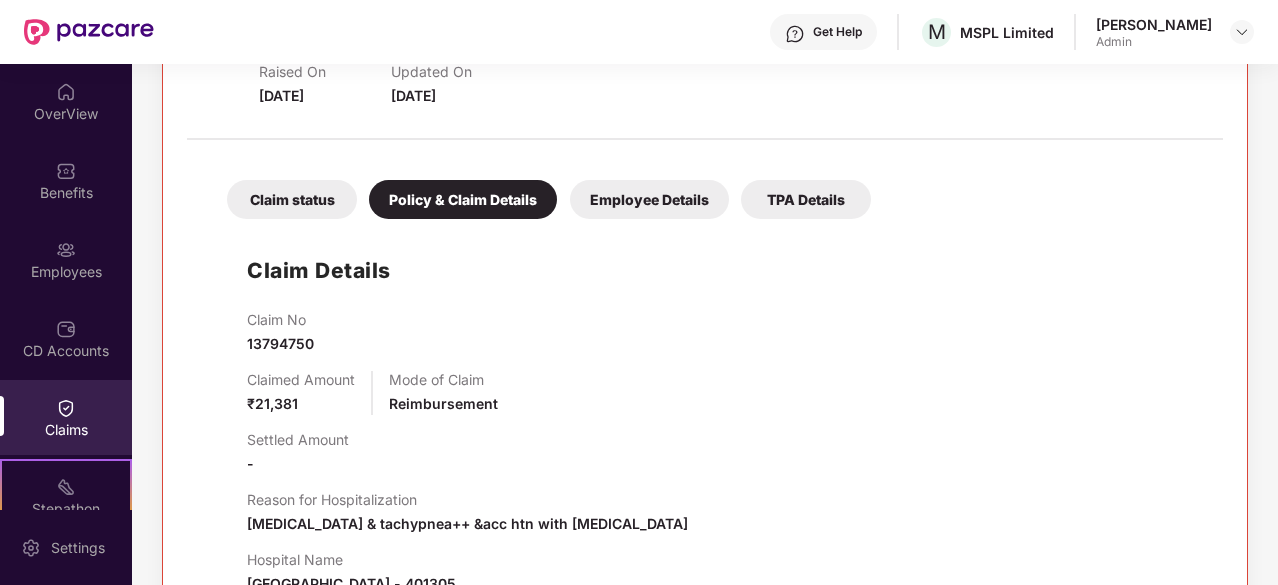 click on "Employee Details" at bounding box center (649, 199) 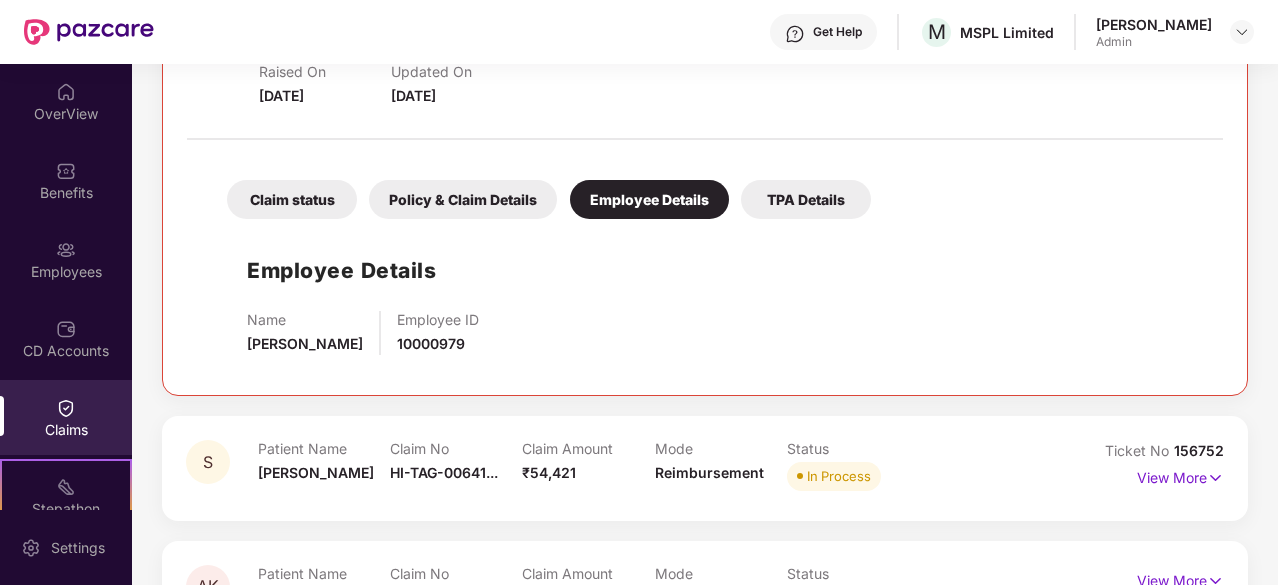 click on "TPA Details" at bounding box center [806, 199] 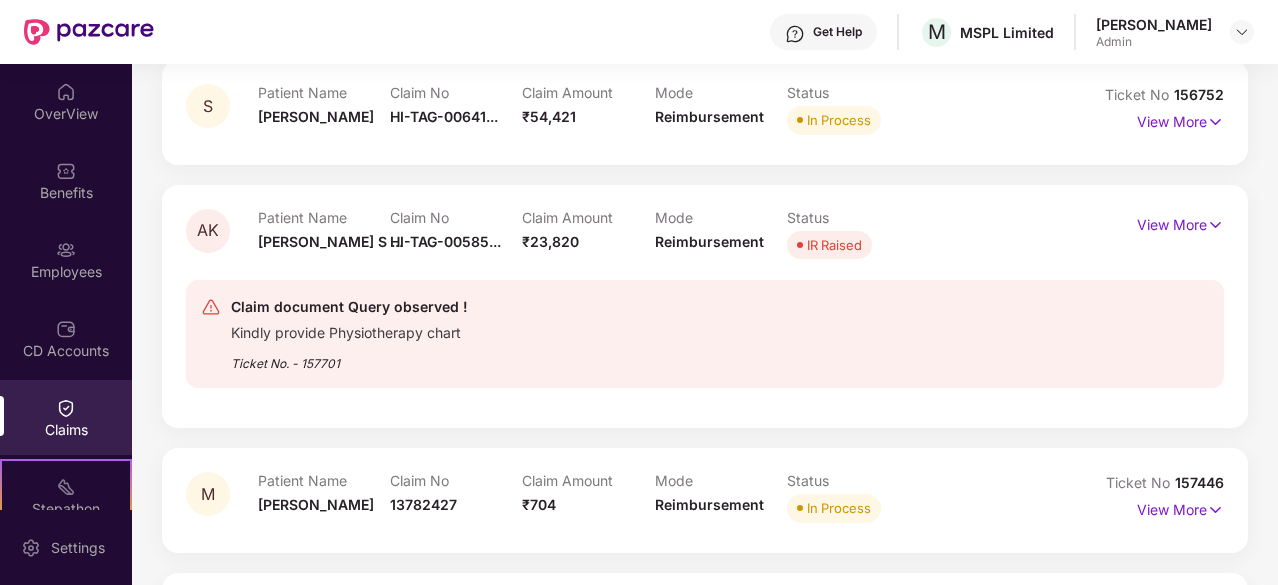 scroll, scrollTop: 2000, scrollLeft: 0, axis: vertical 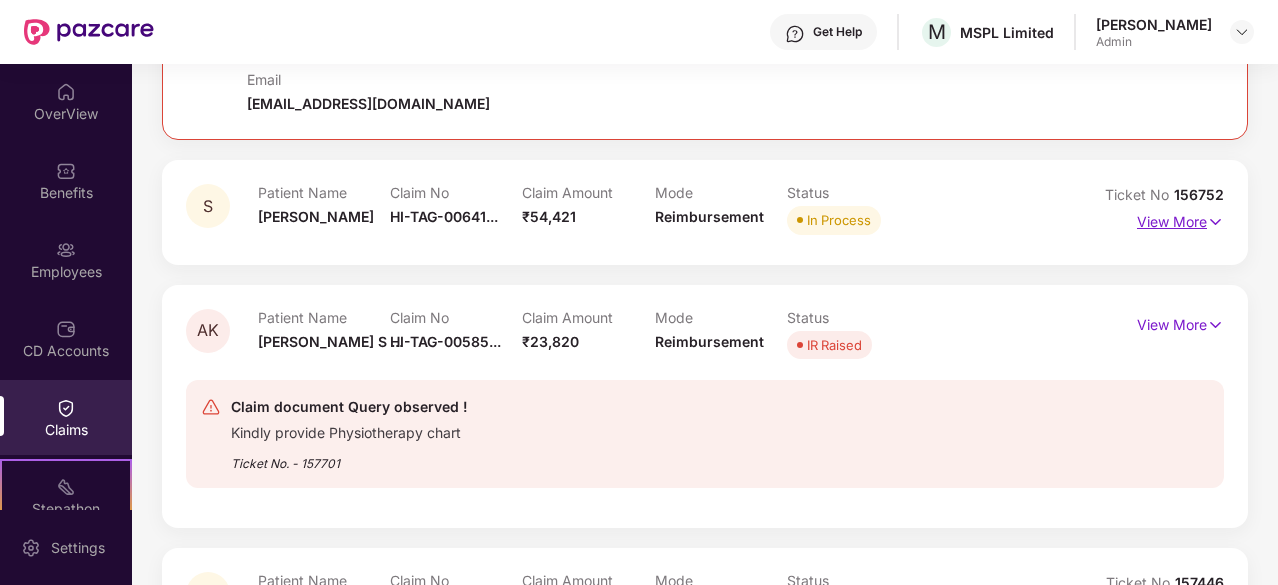 drag, startPoint x: 1190, startPoint y: 206, endPoint x: 1172, endPoint y: 251, distance: 48.466484 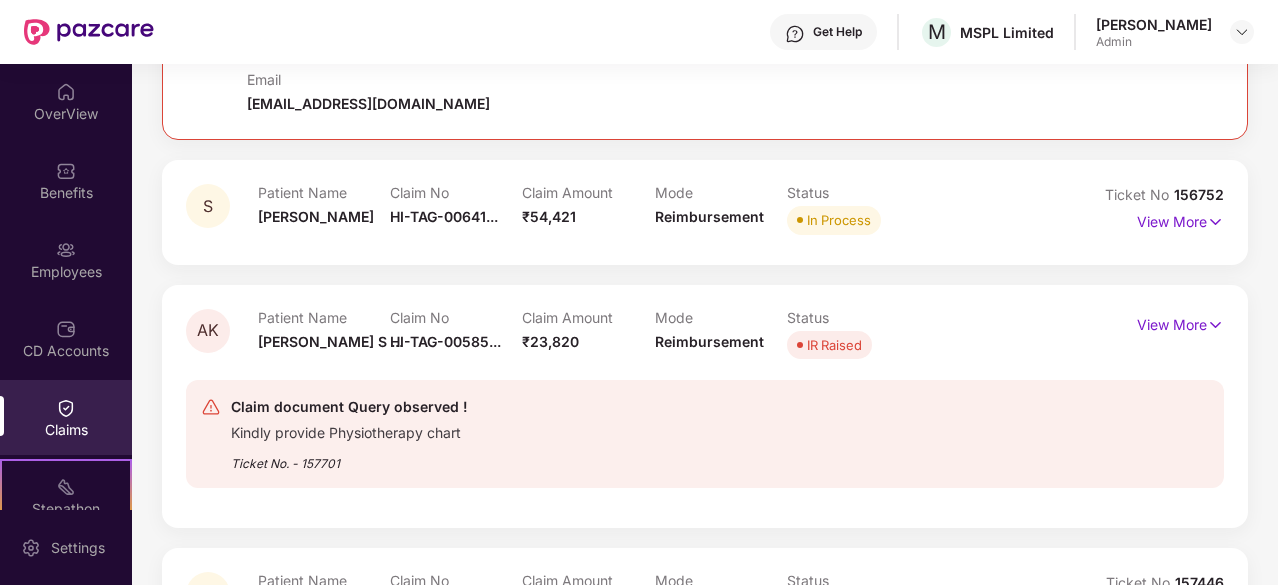 click on "View More" at bounding box center [1180, 219] 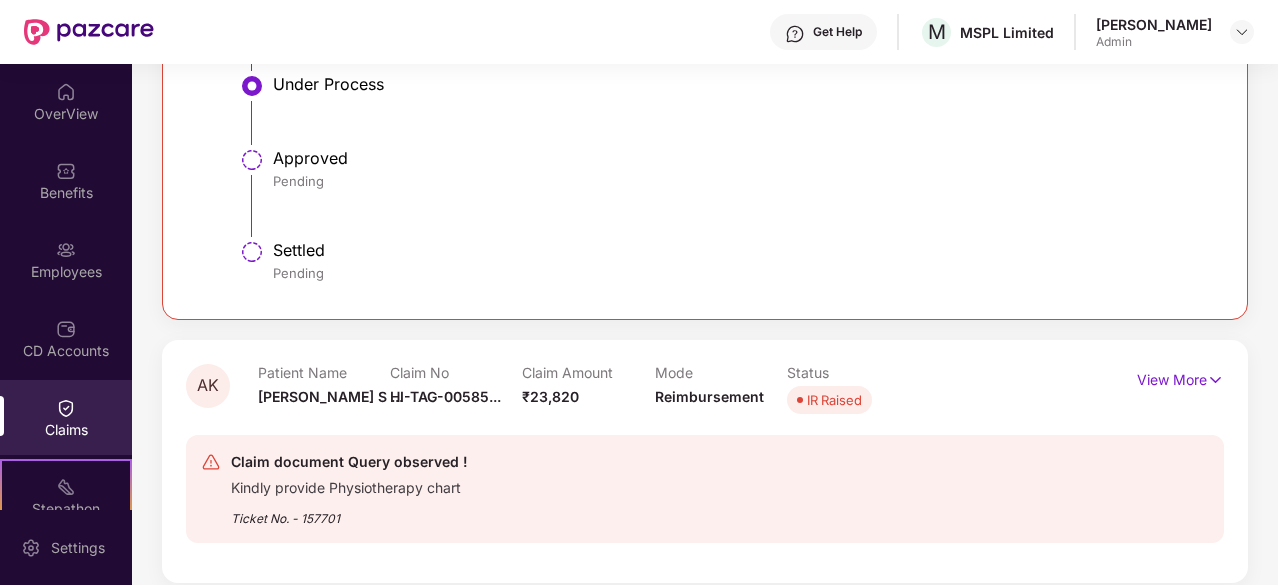 scroll, scrollTop: 2900, scrollLeft: 0, axis: vertical 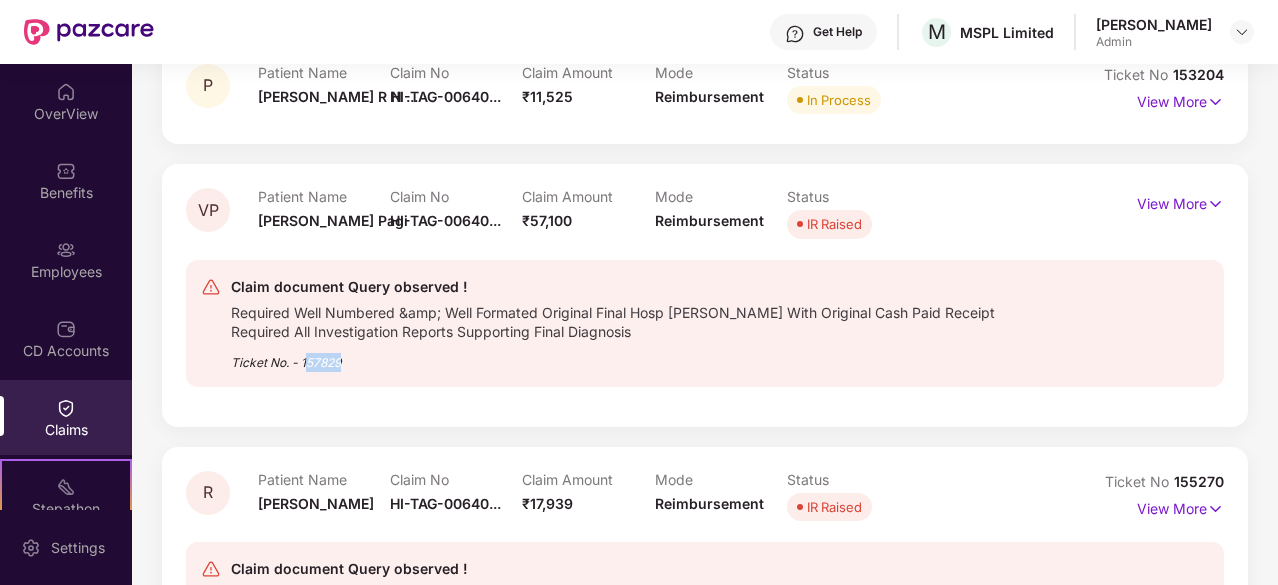 drag, startPoint x: 306, startPoint y: 355, endPoint x: 339, endPoint y: 356, distance: 33.01515 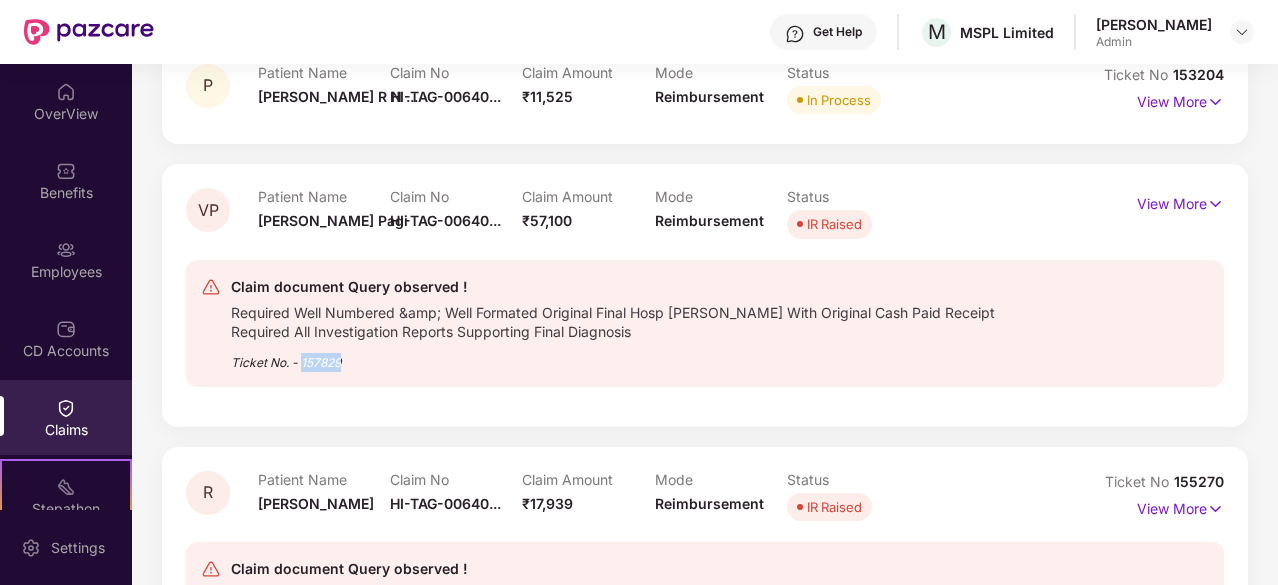 drag, startPoint x: 301, startPoint y: 354, endPoint x: 348, endPoint y: 355, distance: 47.010635 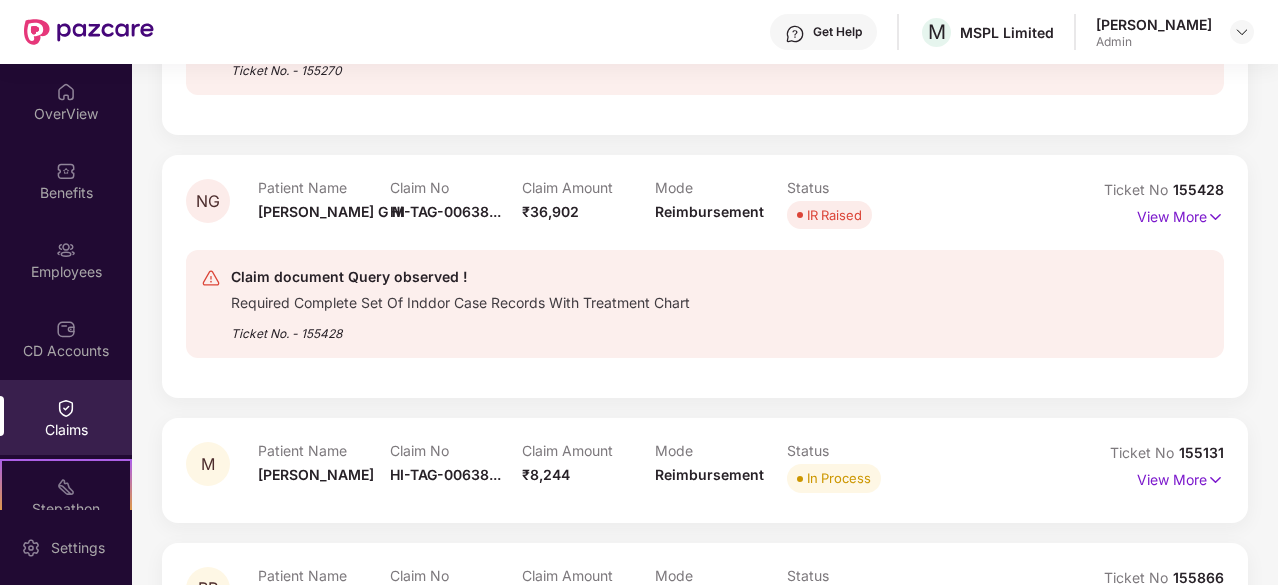 scroll, scrollTop: 4500, scrollLeft: 0, axis: vertical 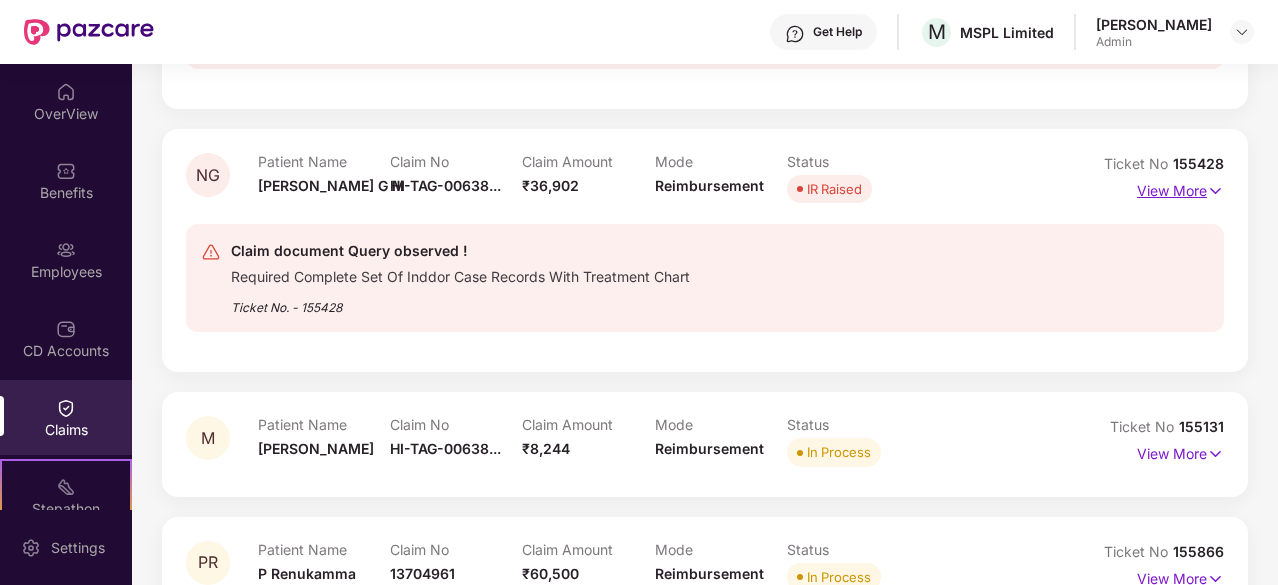 click on "View More" at bounding box center (1180, 188) 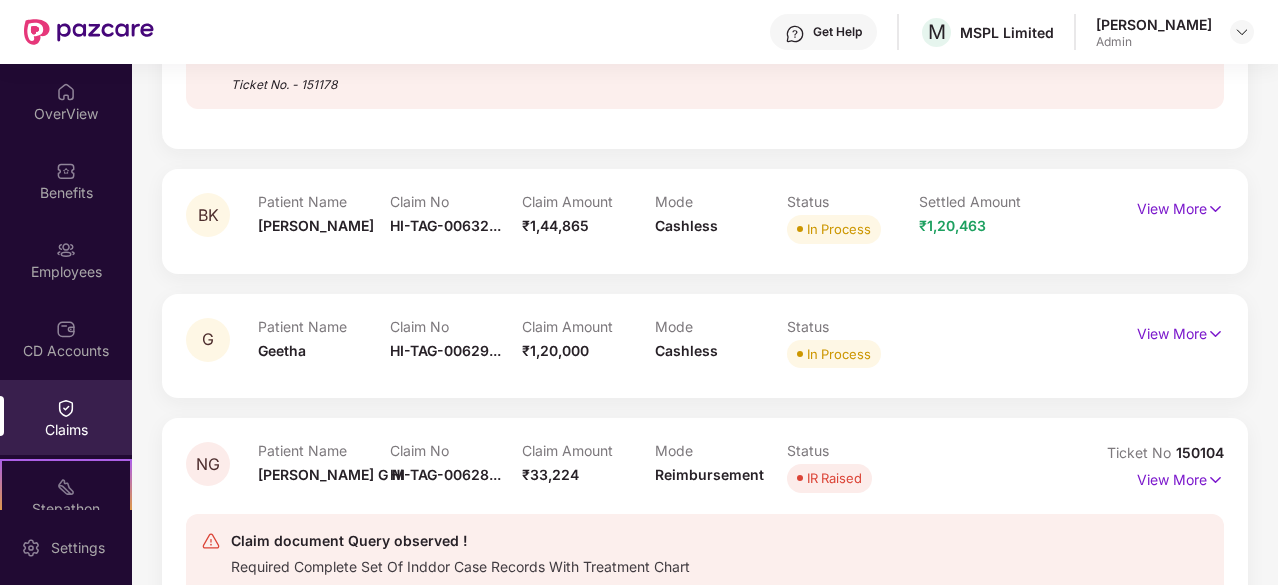 scroll, scrollTop: 6900, scrollLeft: 0, axis: vertical 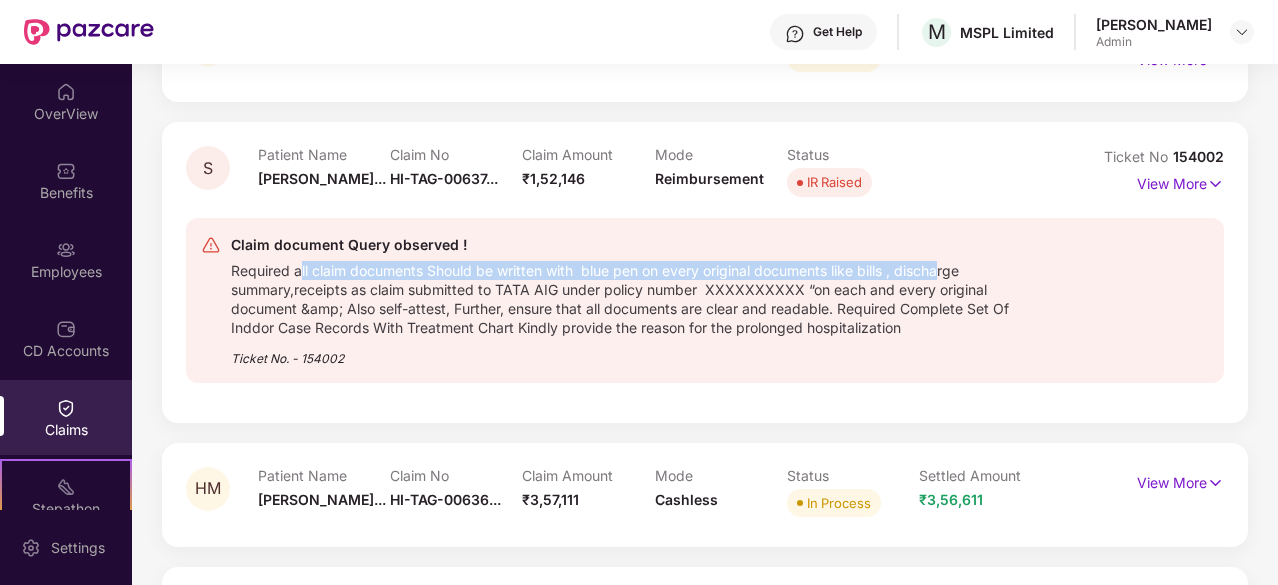 drag, startPoint x: 302, startPoint y: 258, endPoint x: 944, endPoint y: 255, distance: 642.007 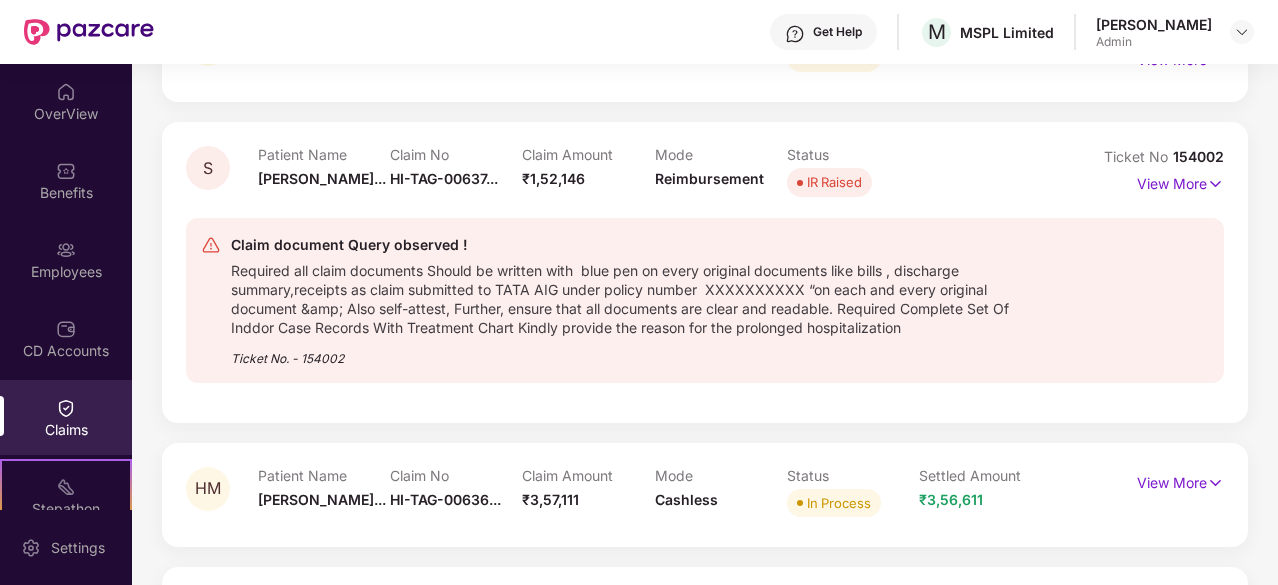 click on "Required all claim documents Should be written with  blue pen on every original documents like bills , discharge summary,receipts as claim submitted to TATA AIG under policy number  XXXXXXXXXX “on each and every original document &amp; Also self-attest, Further, ensure that all documents are clear and readable.  Required Complete Set Of Inddor Case Records With Treatment Chart   Kindly provide the reason for the prolonged hospitalization" at bounding box center (636, 297) 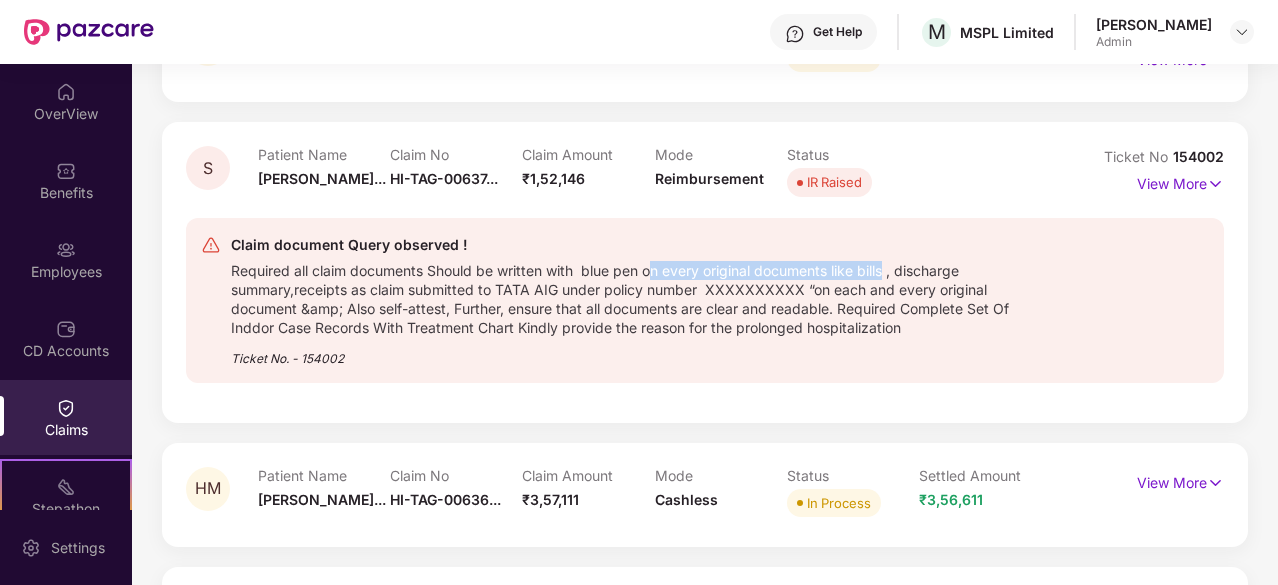 drag, startPoint x: 651, startPoint y: 262, endPoint x: 886, endPoint y: 261, distance: 235.00212 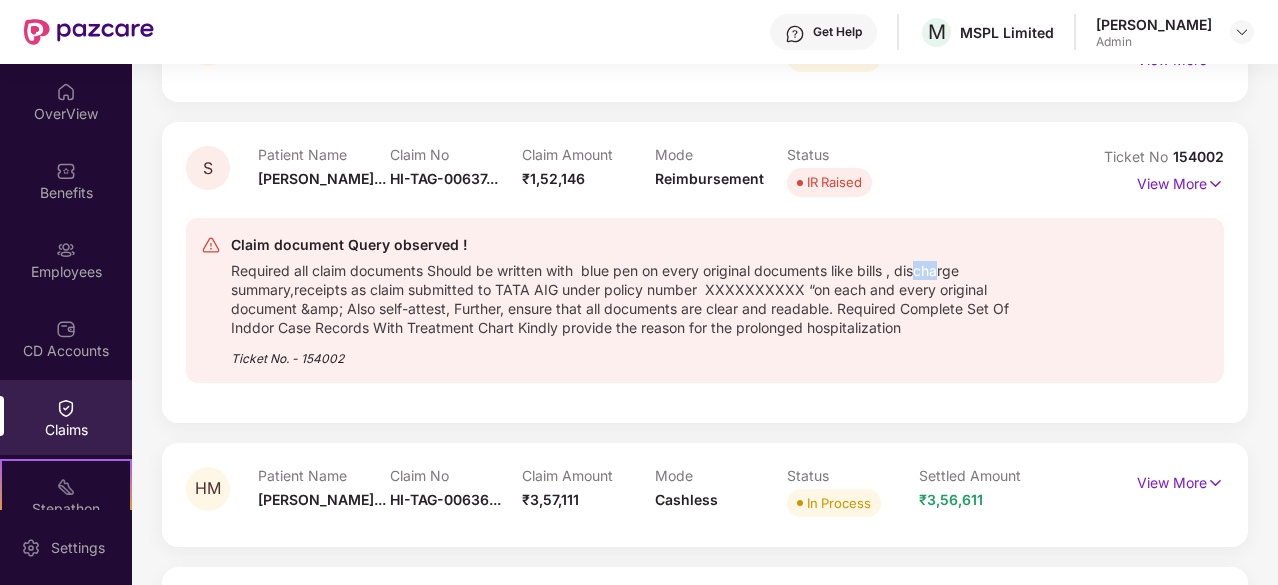drag, startPoint x: 922, startPoint y: 262, endPoint x: 947, endPoint y: 263, distance: 25.019993 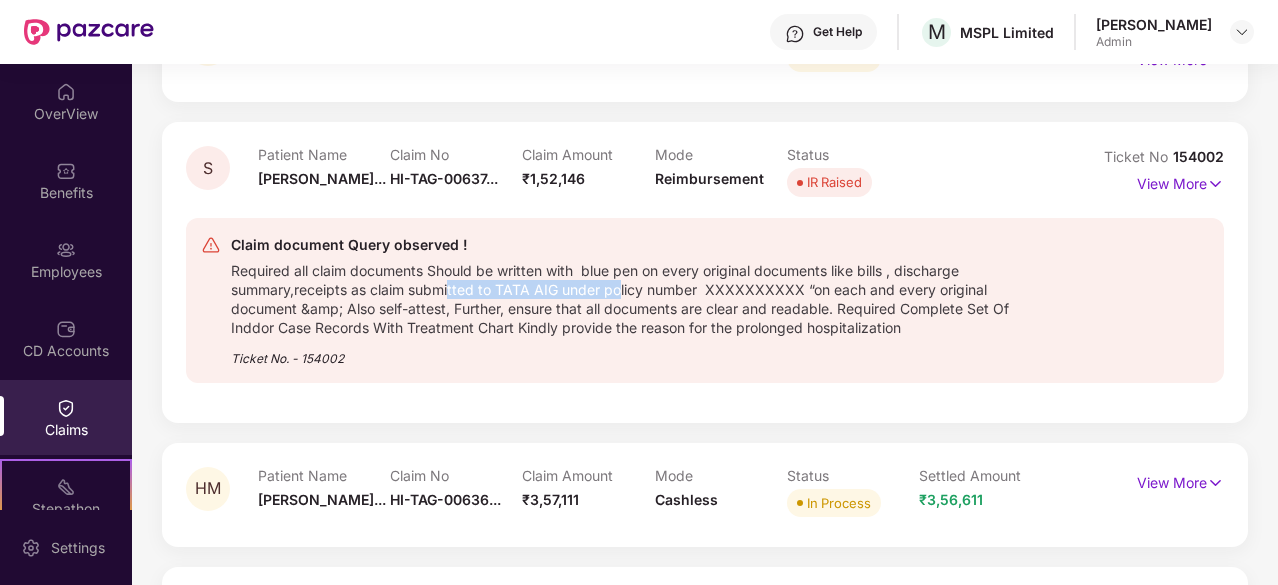 drag, startPoint x: 450, startPoint y: 279, endPoint x: 624, endPoint y: 287, distance: 174.1838 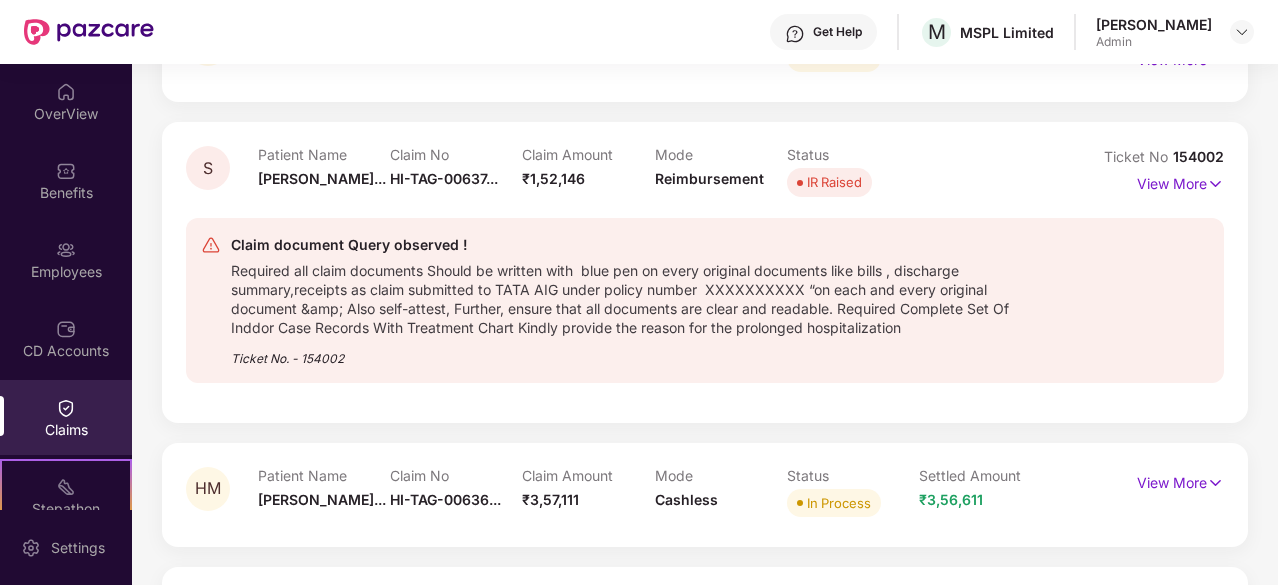click on "Required all claim documents Should be written with  blue pen on every original documents like bills , discharge summary,receipts as claim submitted to TATA AIG under policy number  XXXXXXXXXX “on each and every original document &amp; Also self-attest, Further, ensure that all documents are clear and readable.  Required Complete Set Of Inddor Case Records With Treatment Chart   Kindly provide the reason for the prolonged hospitalization" at bounding box center [636, 297] 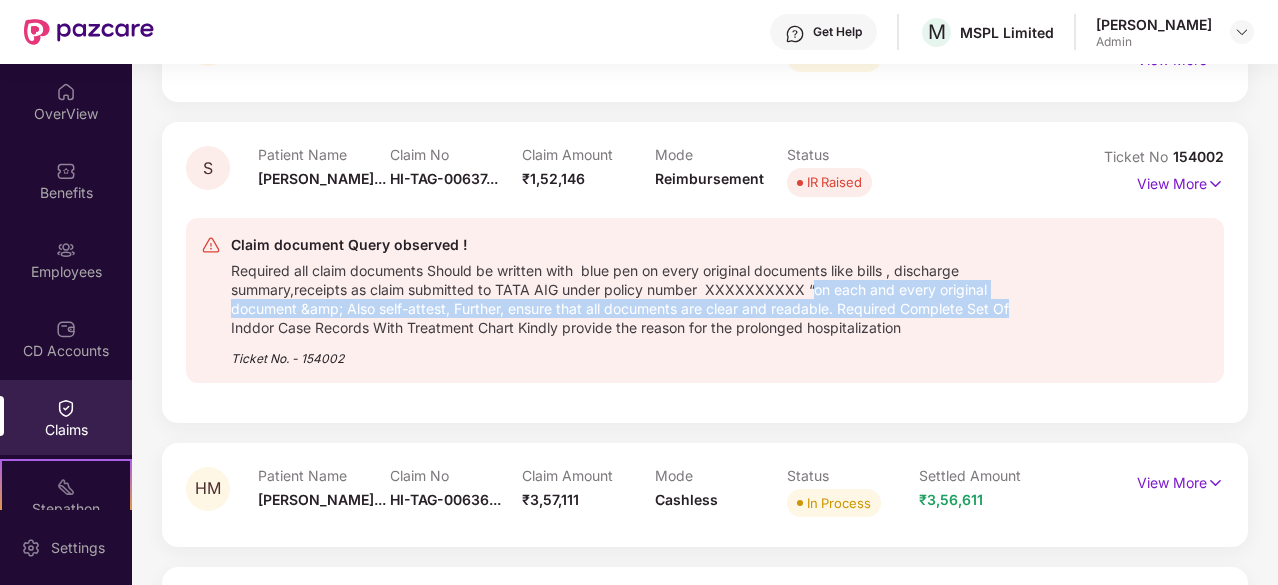 drag, startPoint x: 812, startPoint y: 285, endPoint x: 1030, endPoint y: 307, distance: 219.10728 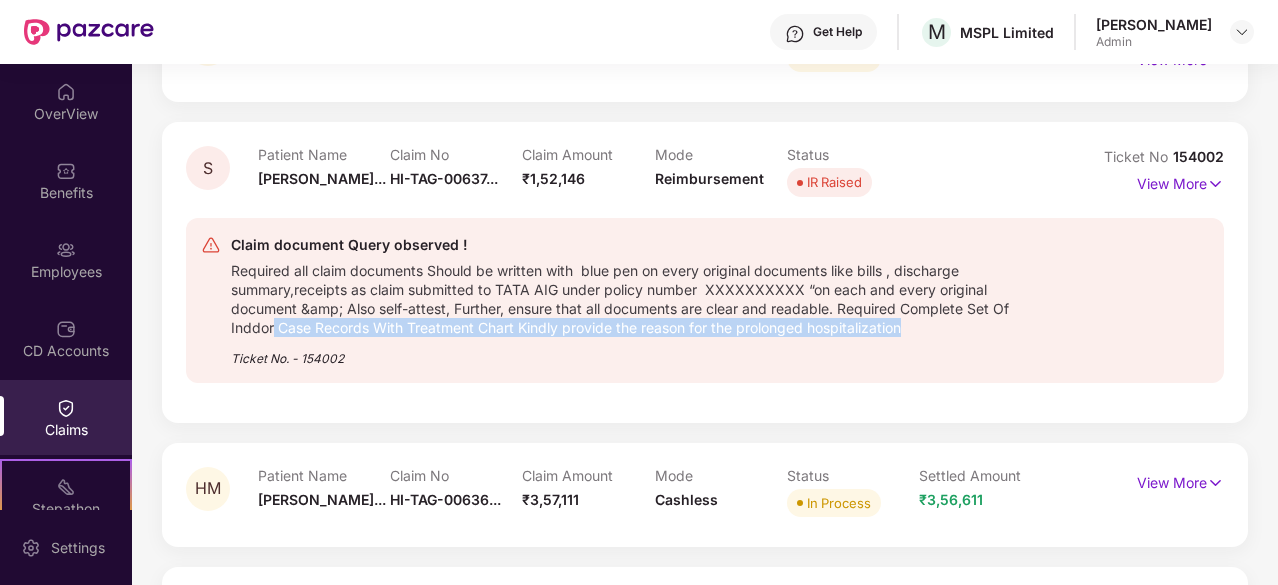 drag, startPoint x: 334, startPoint y: 317, endPoint x: 995, endPoint y: 327, distance: 661.0756 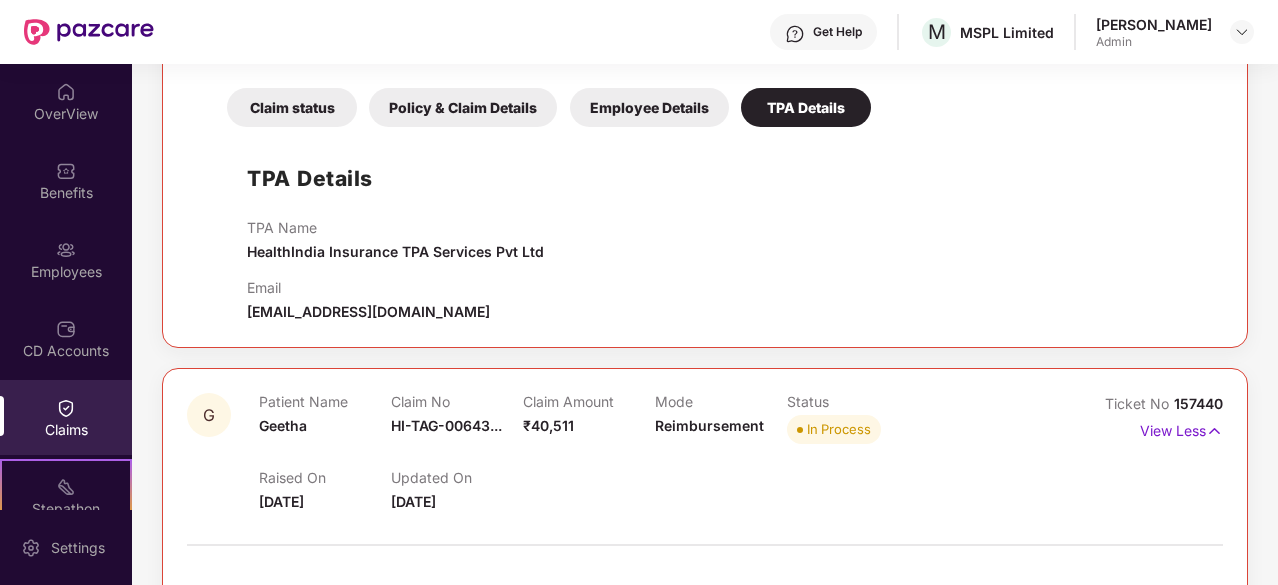 scroll, scrollTop: 0, scrollLeft: 0, axis: both 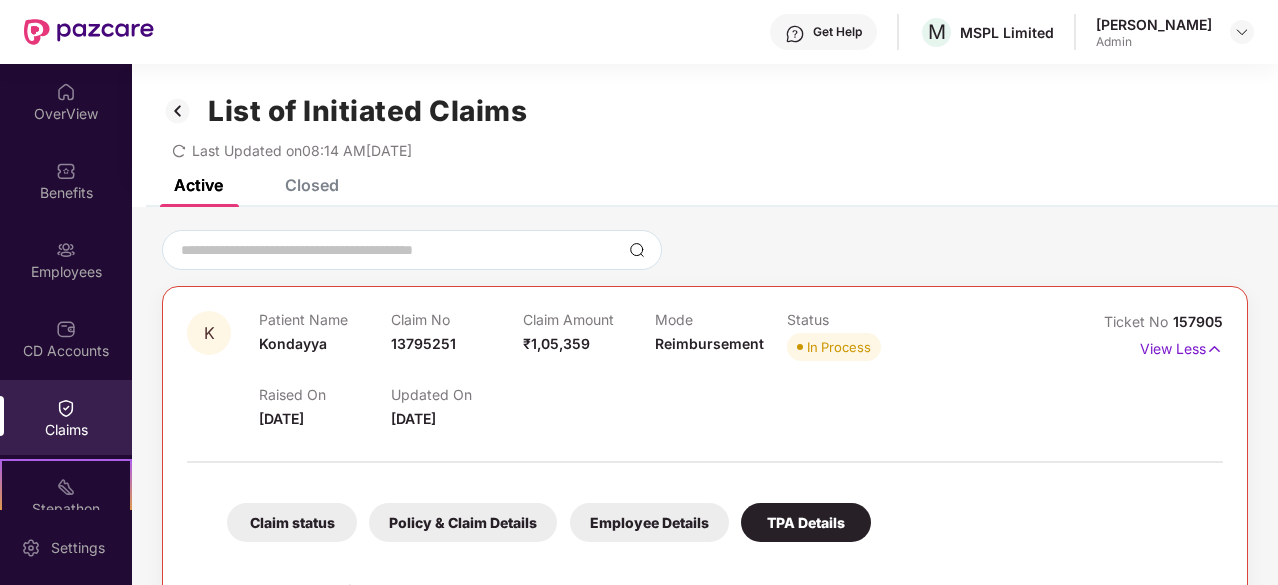 click on "Closed" at bounding box center (312, 185) 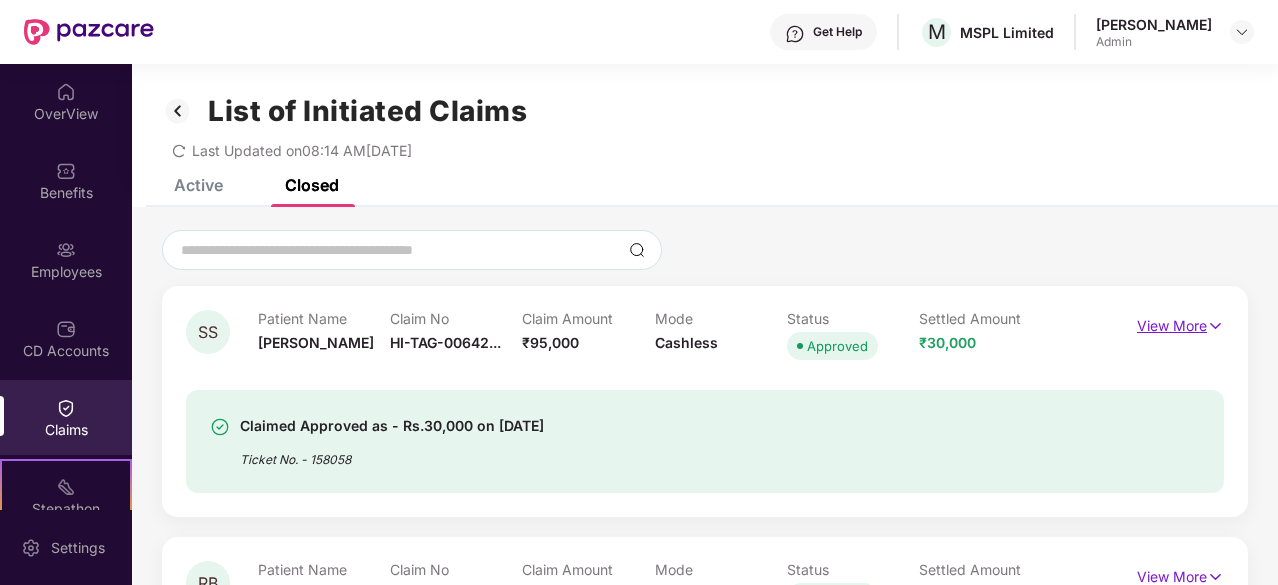 click on "View More" at bounding box center (1180, 323) 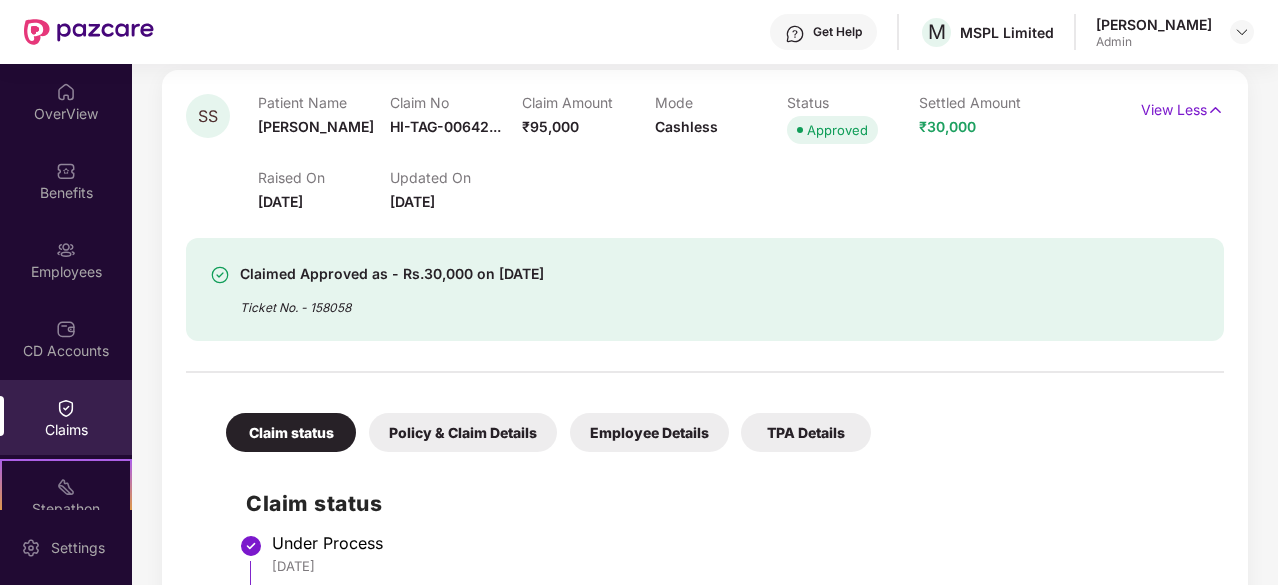 scroll, scrollTop: 300, scrollLeft: 0, axis: vertical 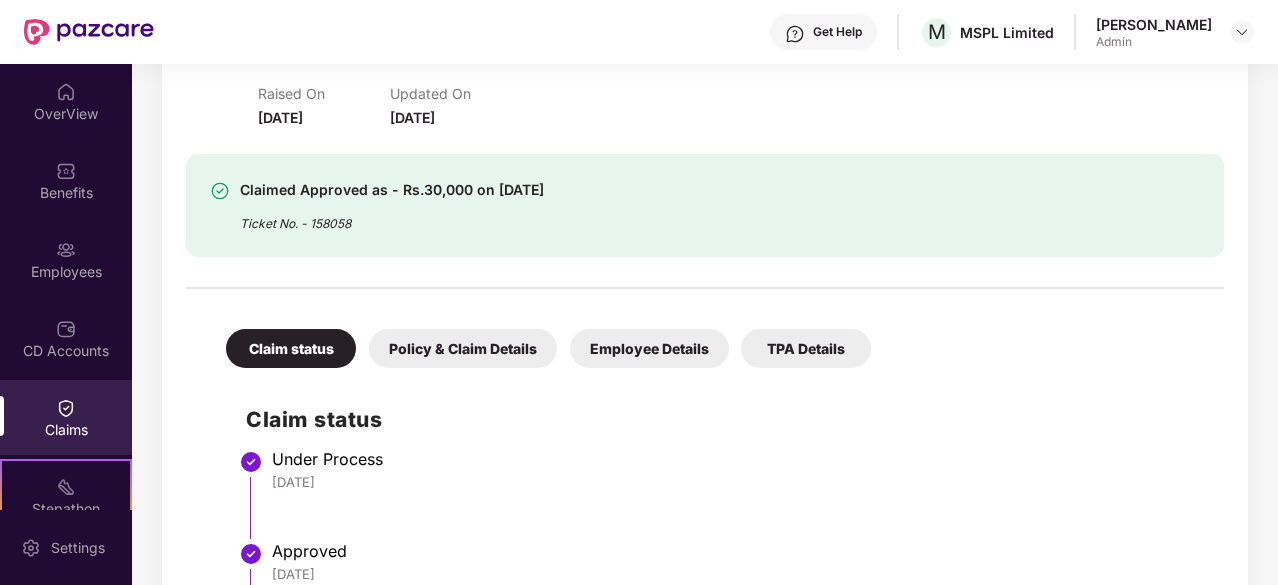 click on "Employee Details" at bounding box center (649, 348) 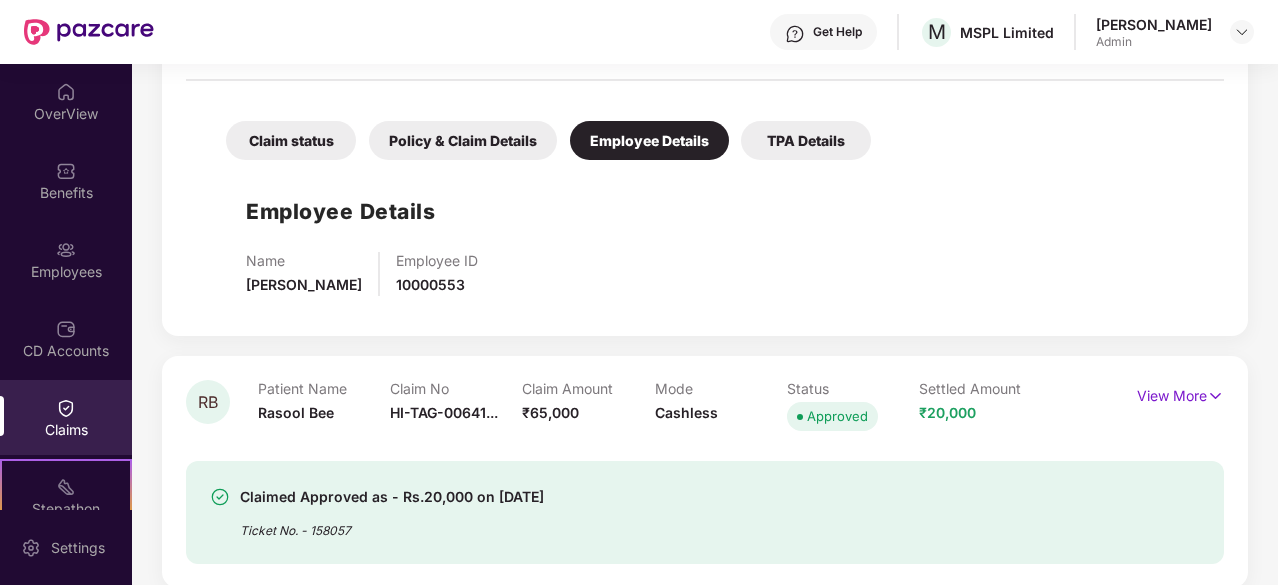 scroll, scrollTop: 400, scrollLeft: 0, axis: vertical 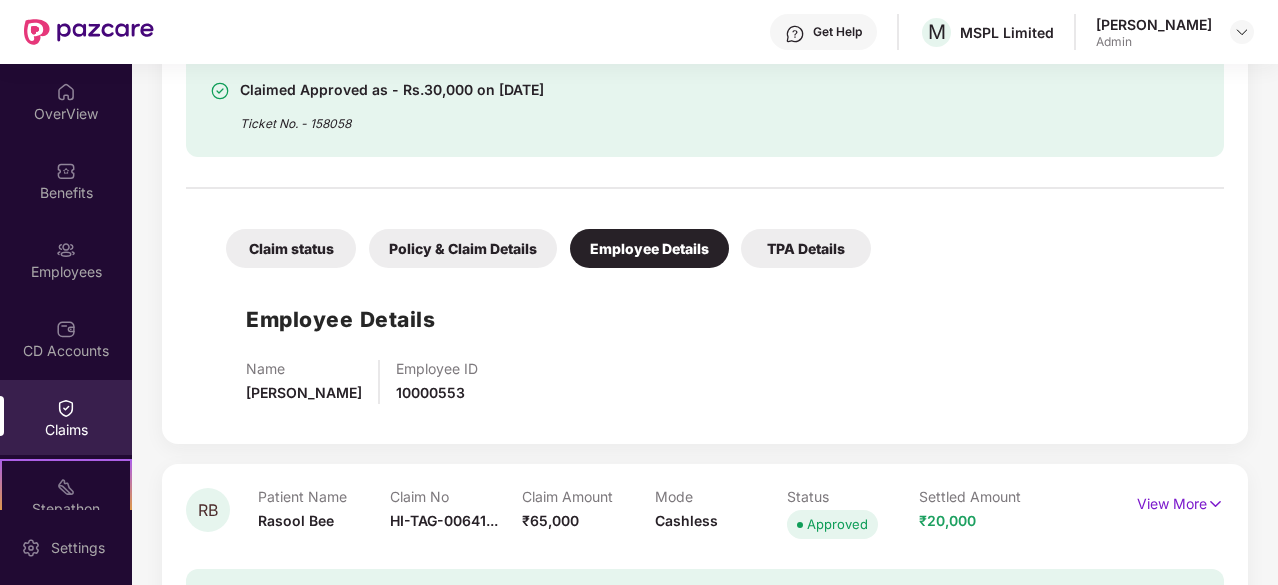click on "TPA Details" at bounding box center (806, 248) 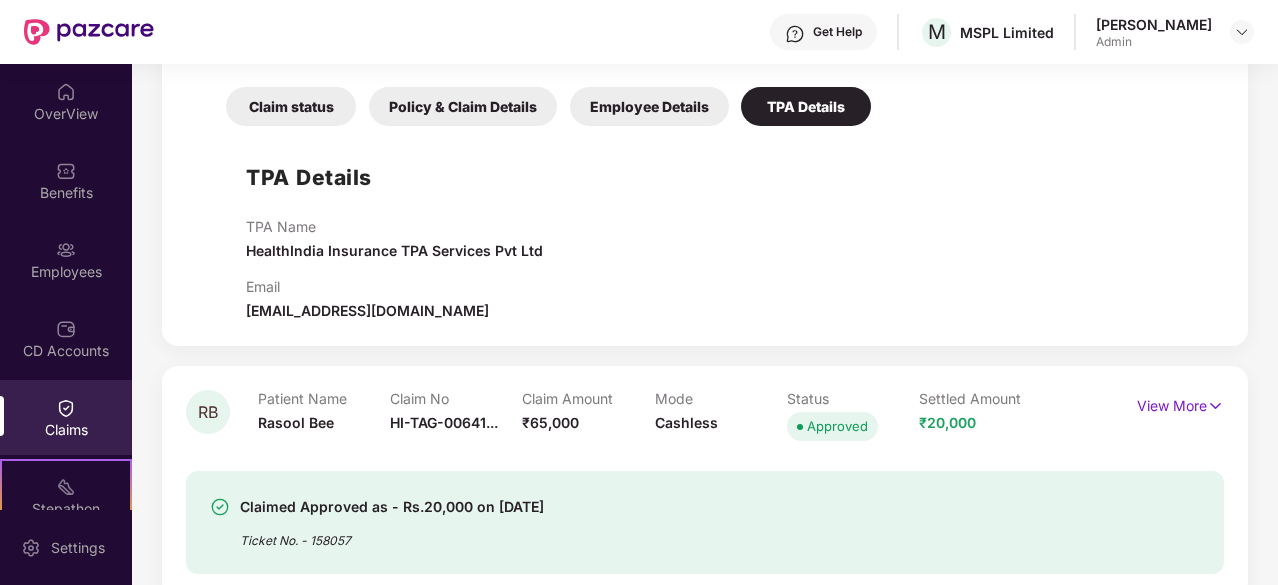 scroll, scrollTop: 600, scrollLeft: 0, axis: vertical 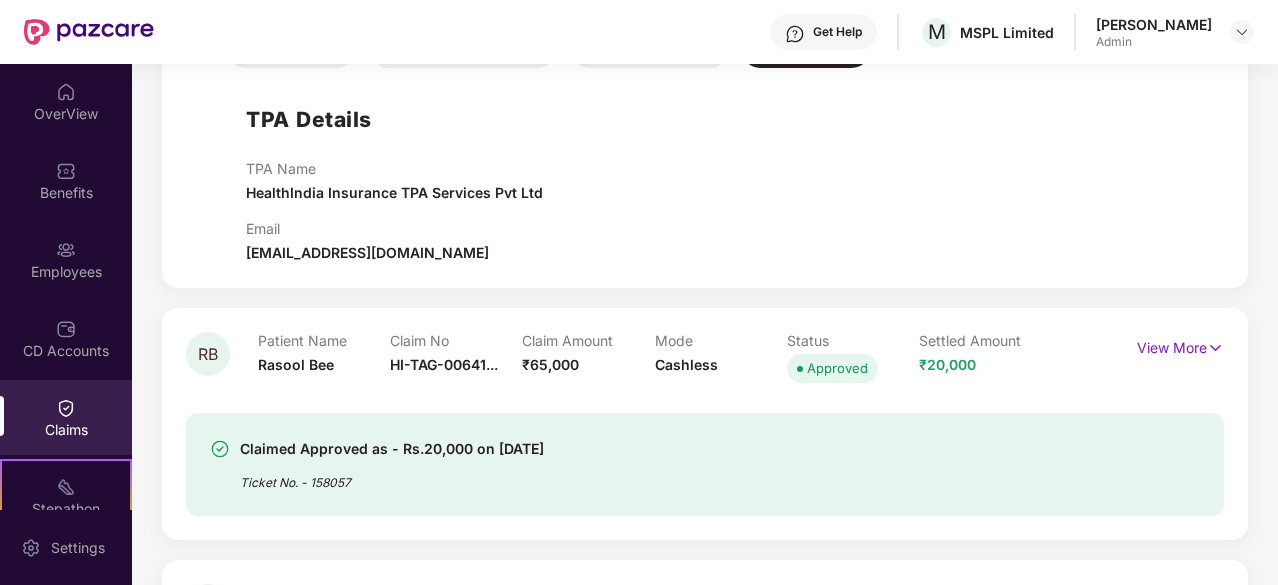 click on "View More" at bounding box center [1159, 348] 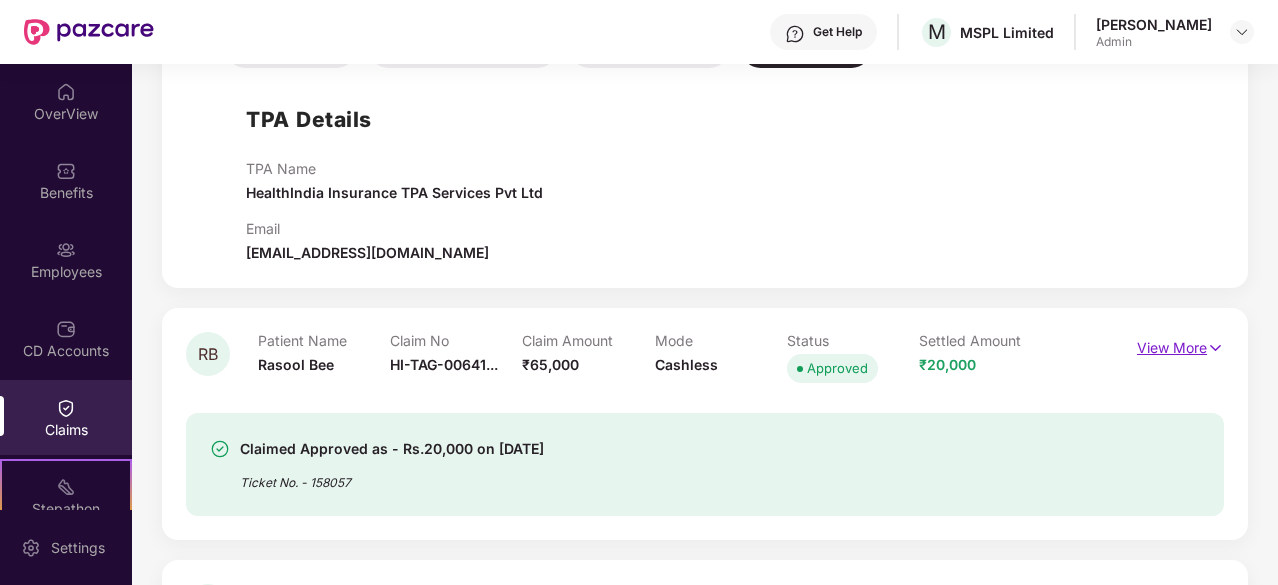 click on "View More" at bounding box center [1180, 345] 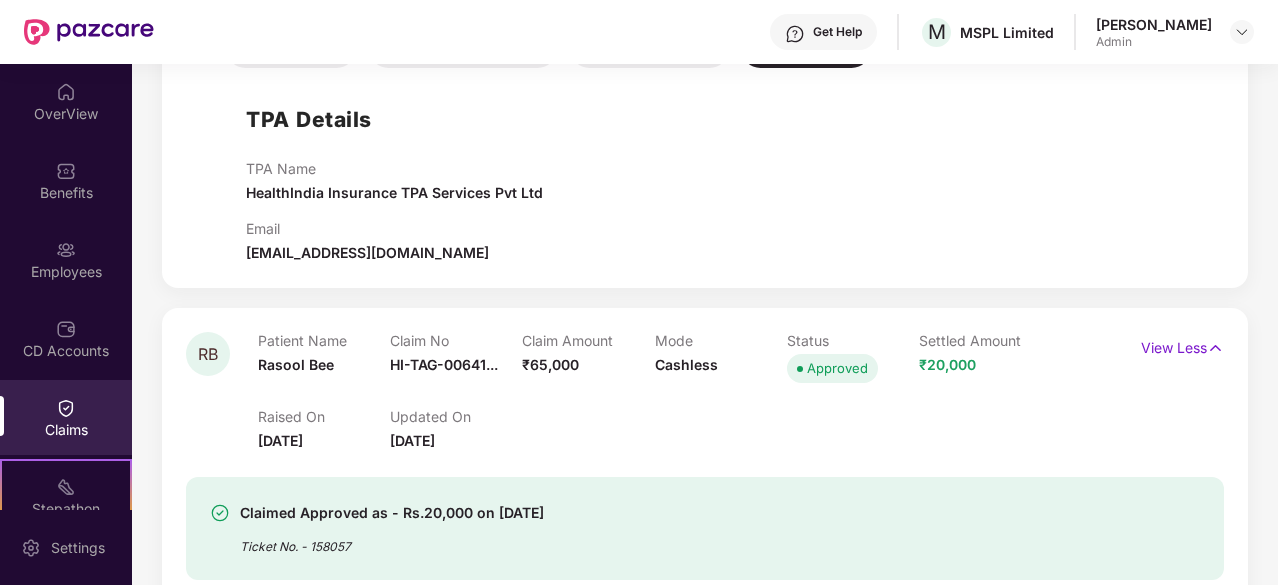 scroll, scrollTop: 800, scrollLeft: 0, axis: vertical 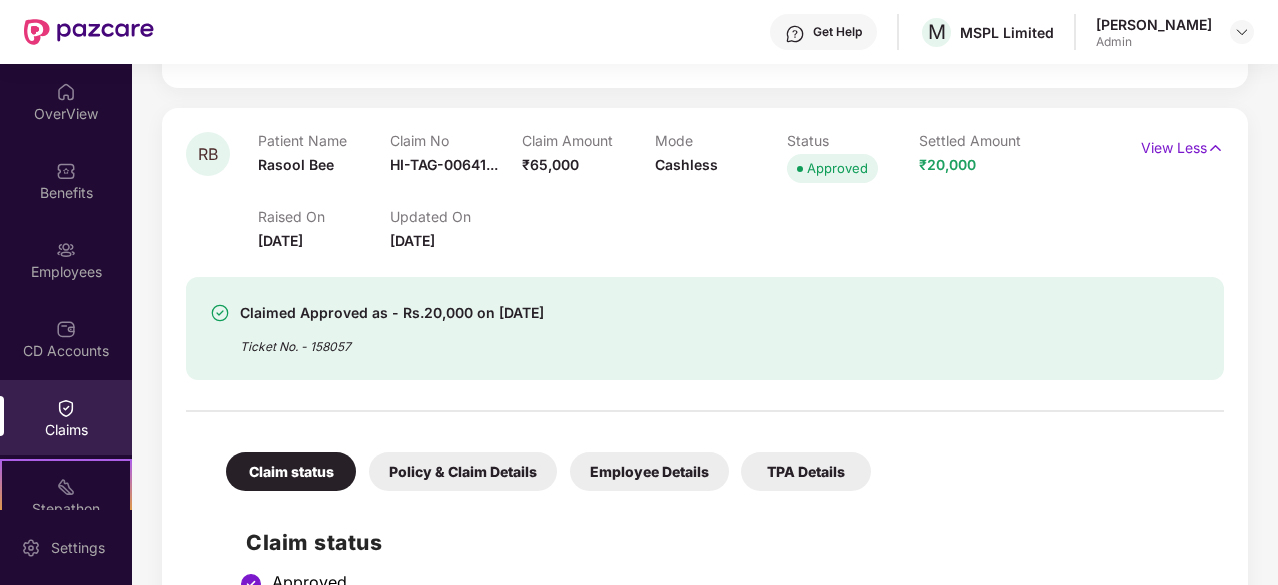 click on "Employee Details" at bounding box center [649, 471] 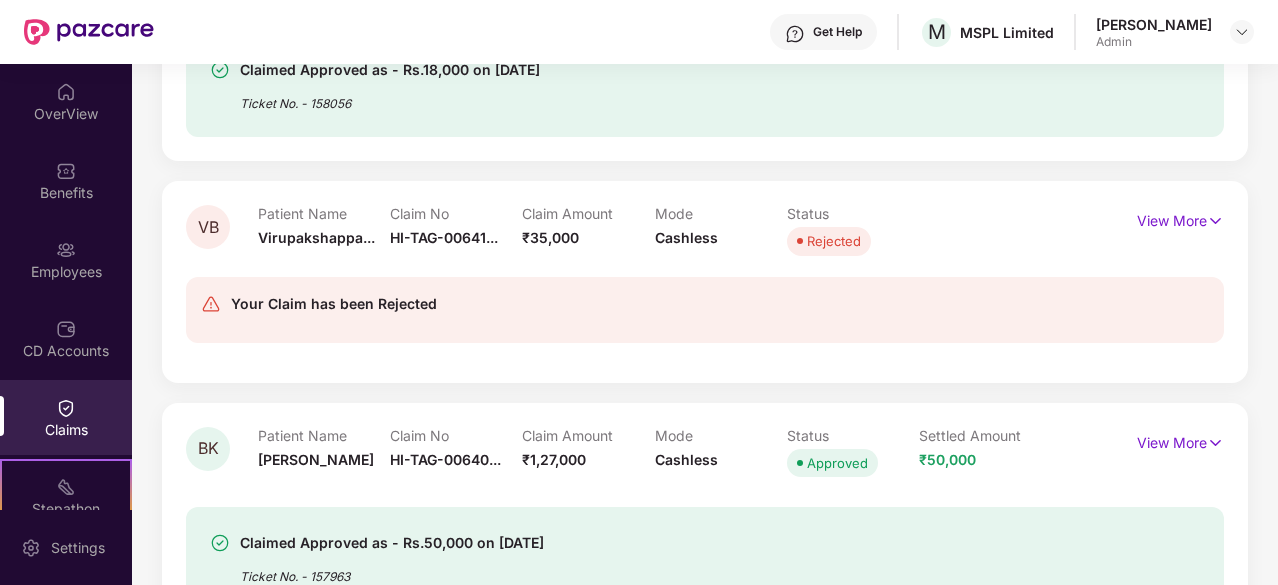 scroll, scrollTop: 1500, scrollLeft: 0, axis: vertical 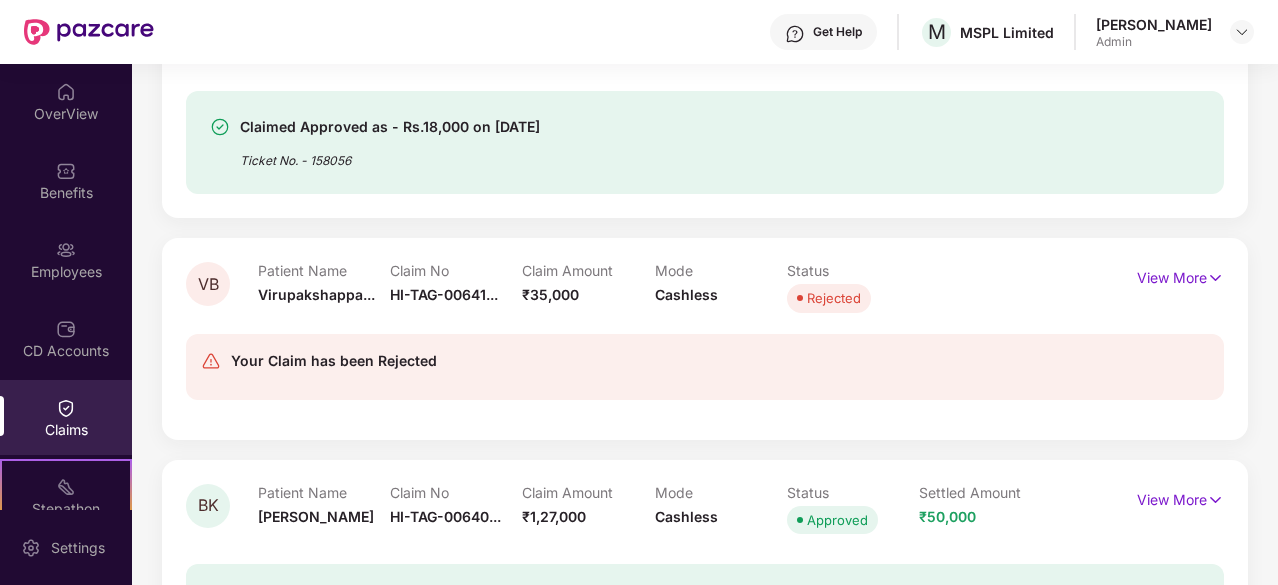 click on "VB Patient Name Virupakshappa...   Claim No HI-TAG-00641... Claim Amount ₹35,000 Mode Cashless Status Rejected View More   Your Claim has been Rejected" at bounding box center (705, 338) 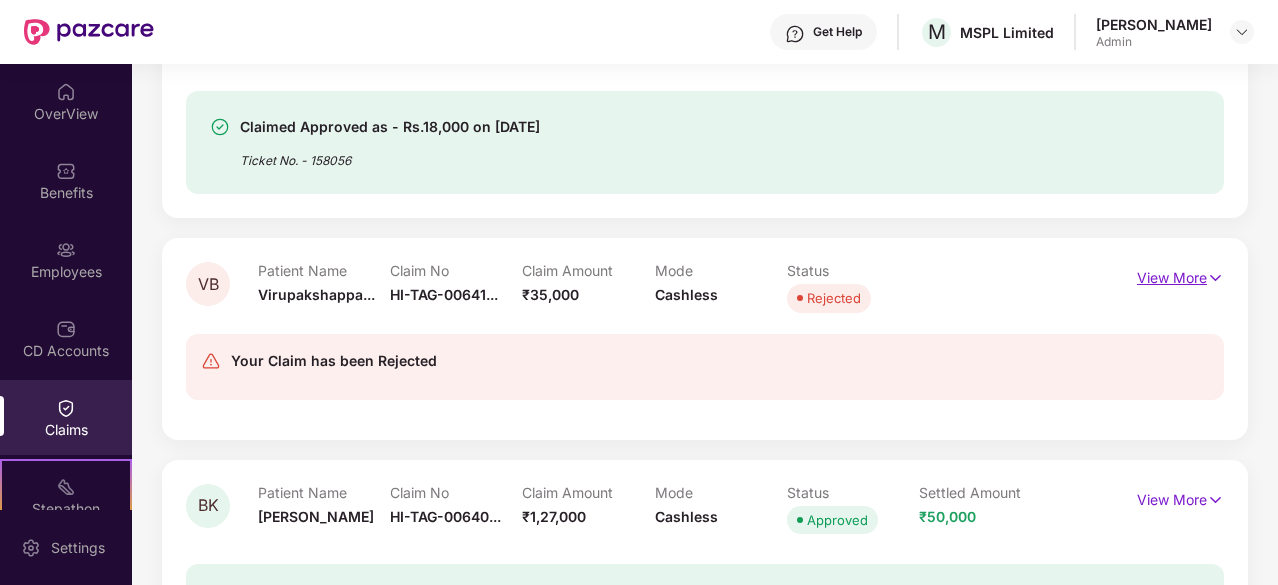 click at bounding box center (1215, 278) 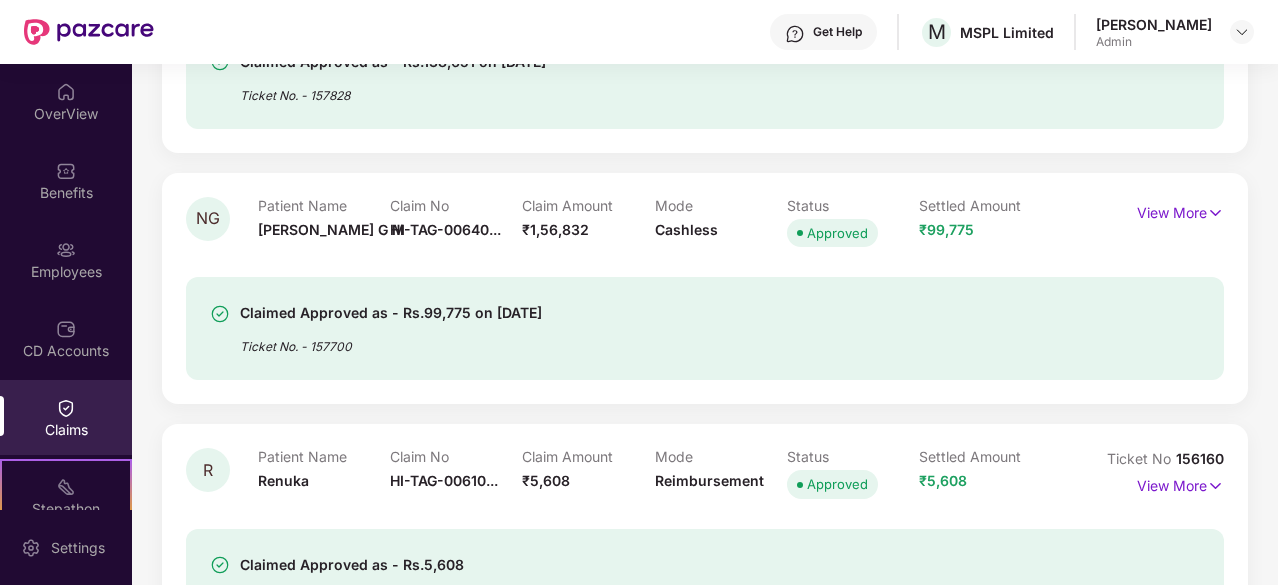 scroll, scrollTop: 2900, scrollLeft: 0, axis: vertical 